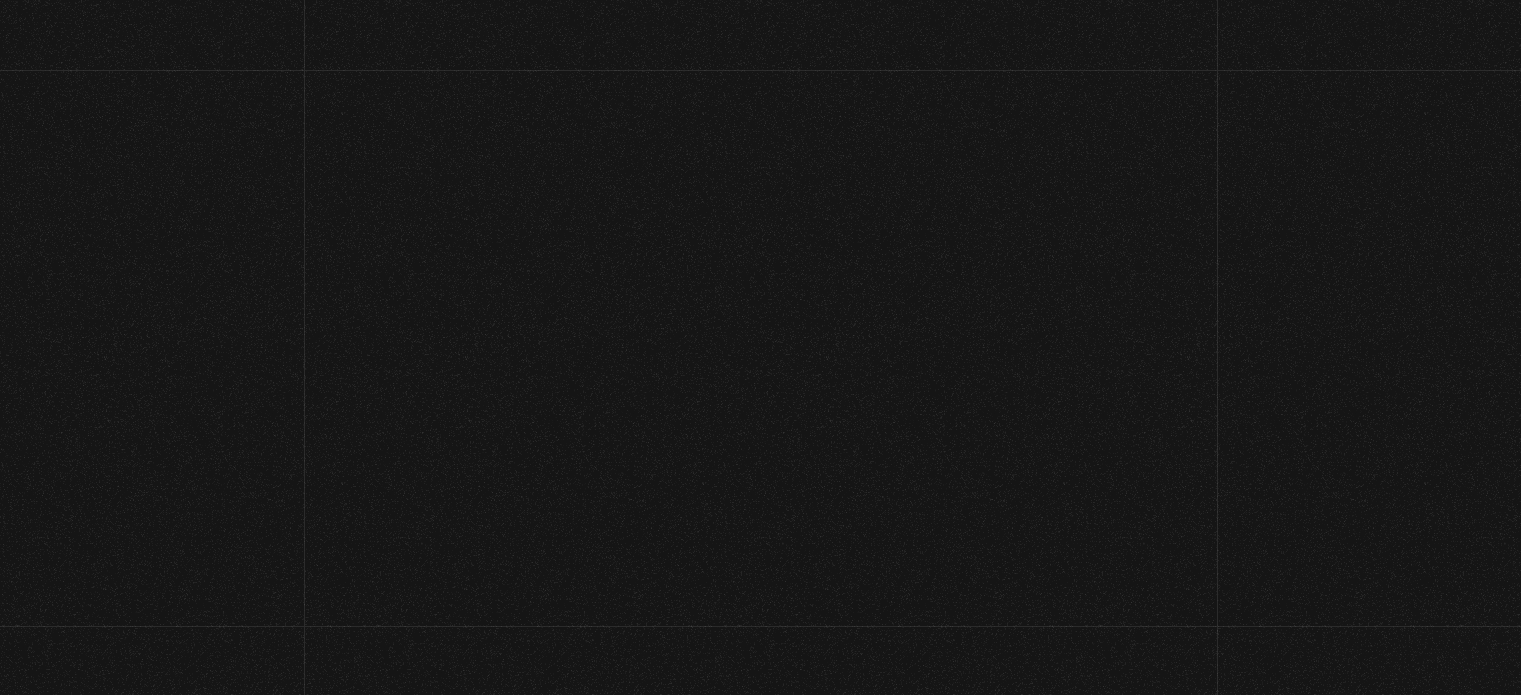 scroll, scrollTop: 0, scrollLeft: 0, axis: both 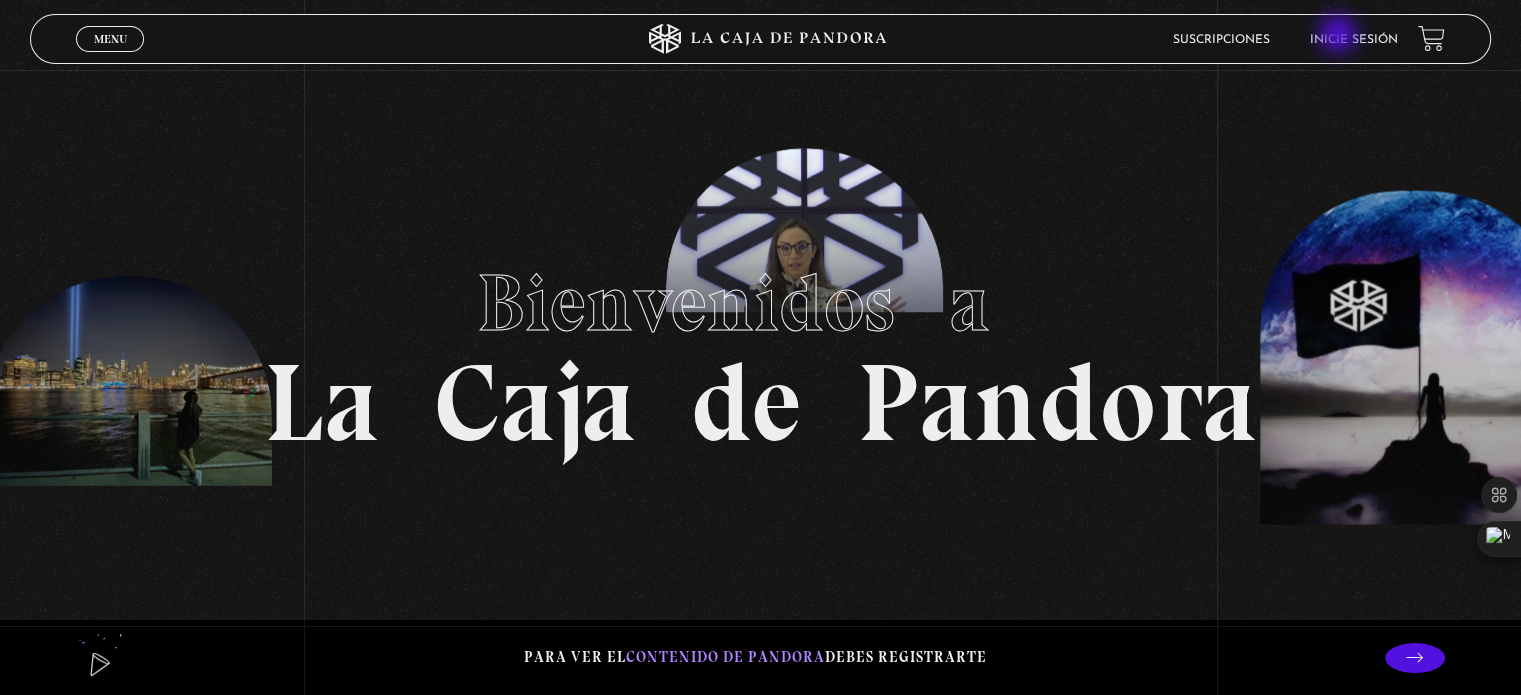 click on "Inicie sesión" at bounding box center (1354, 40) 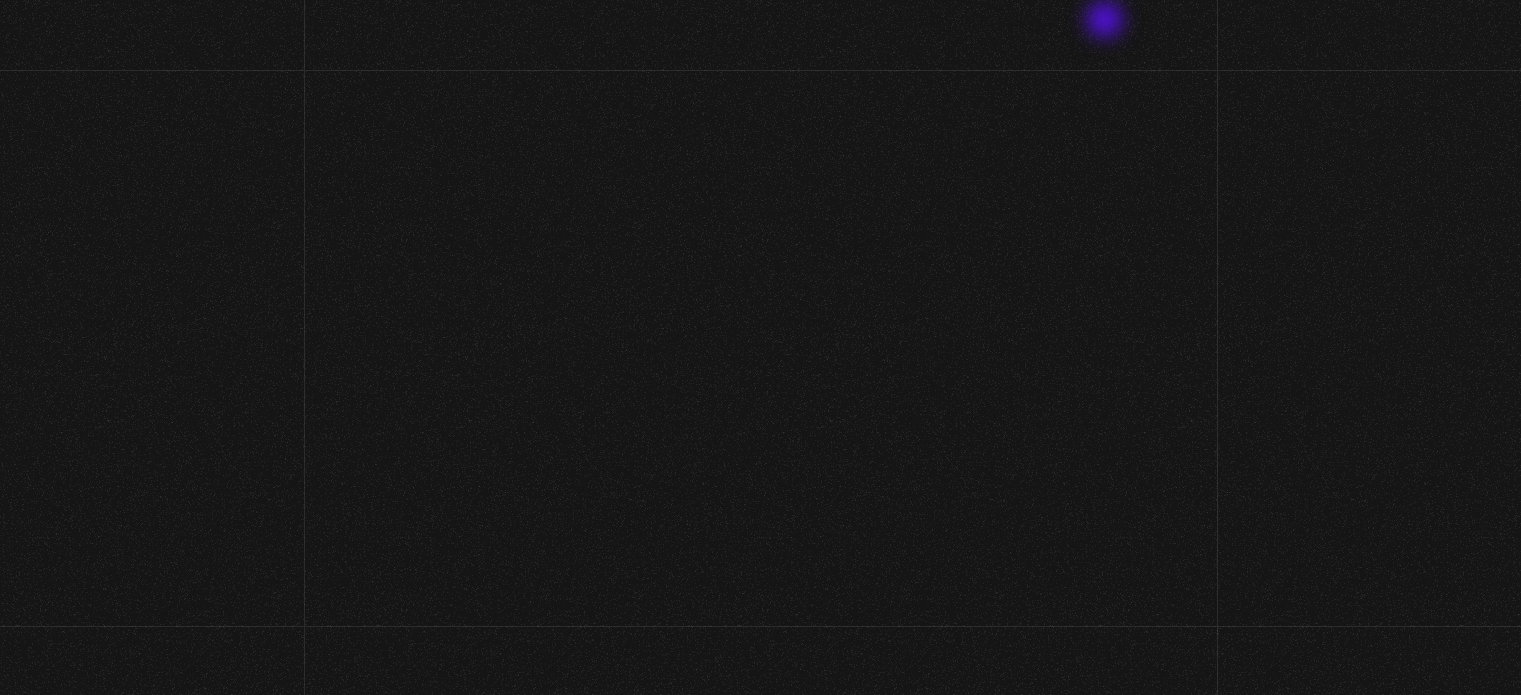 scroll, scrollTop: 0, scrollLeft: 0, axis: both 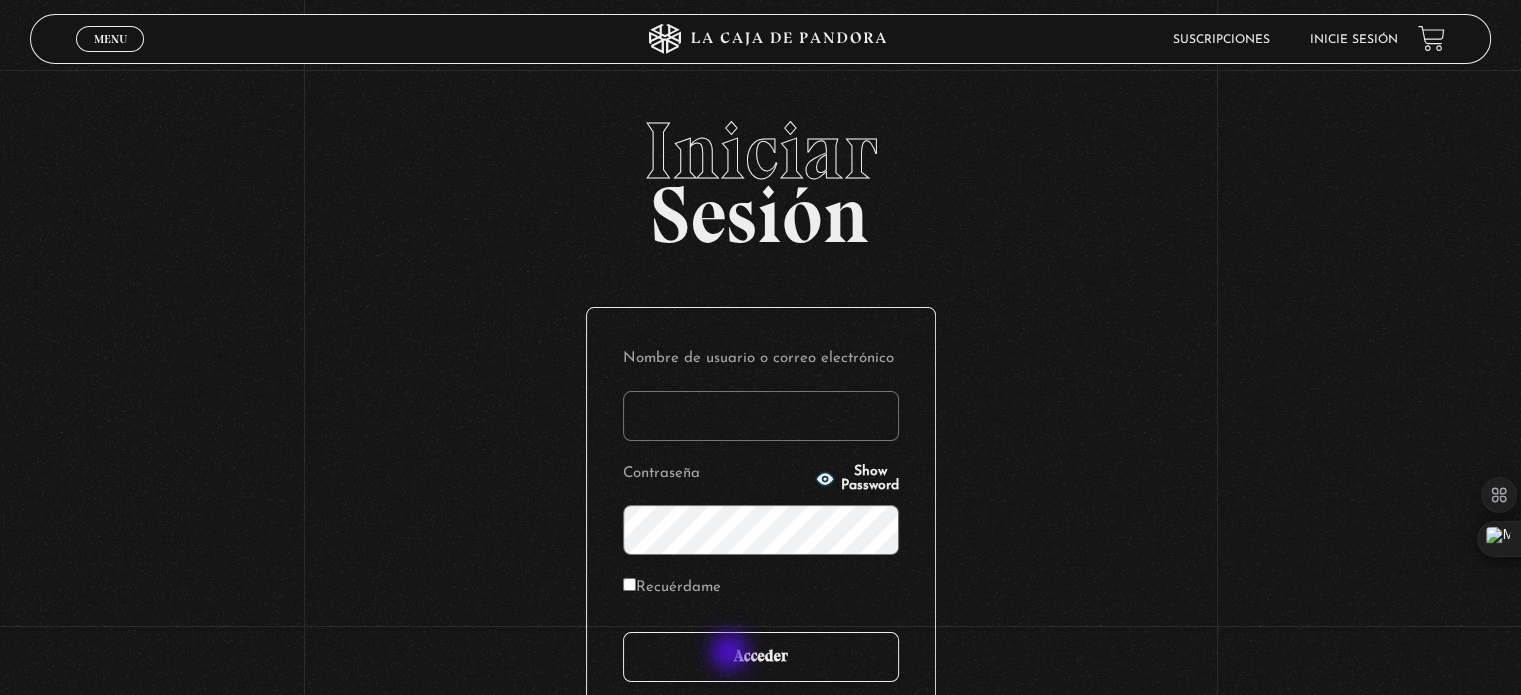 type on "[USERNAME]" 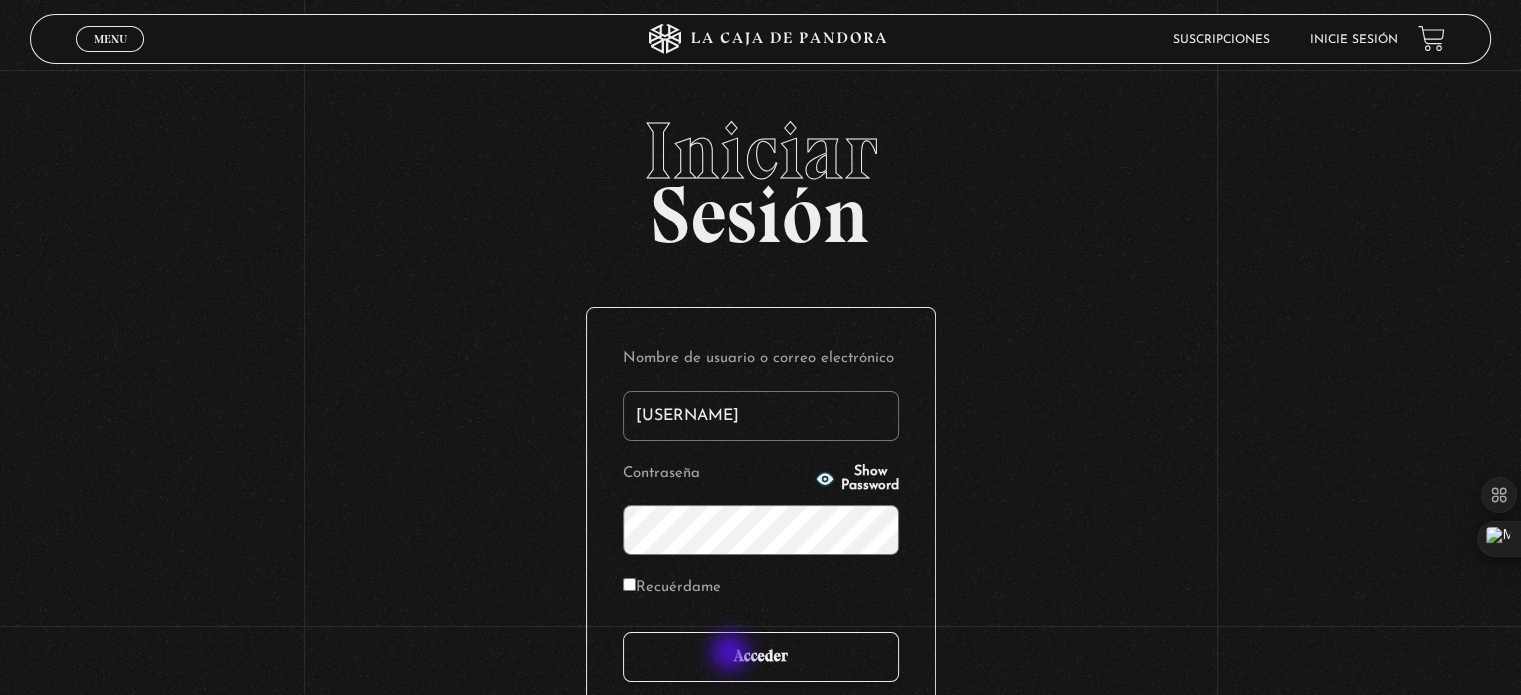 click on "Acceder" at bounding box center (761, 657) 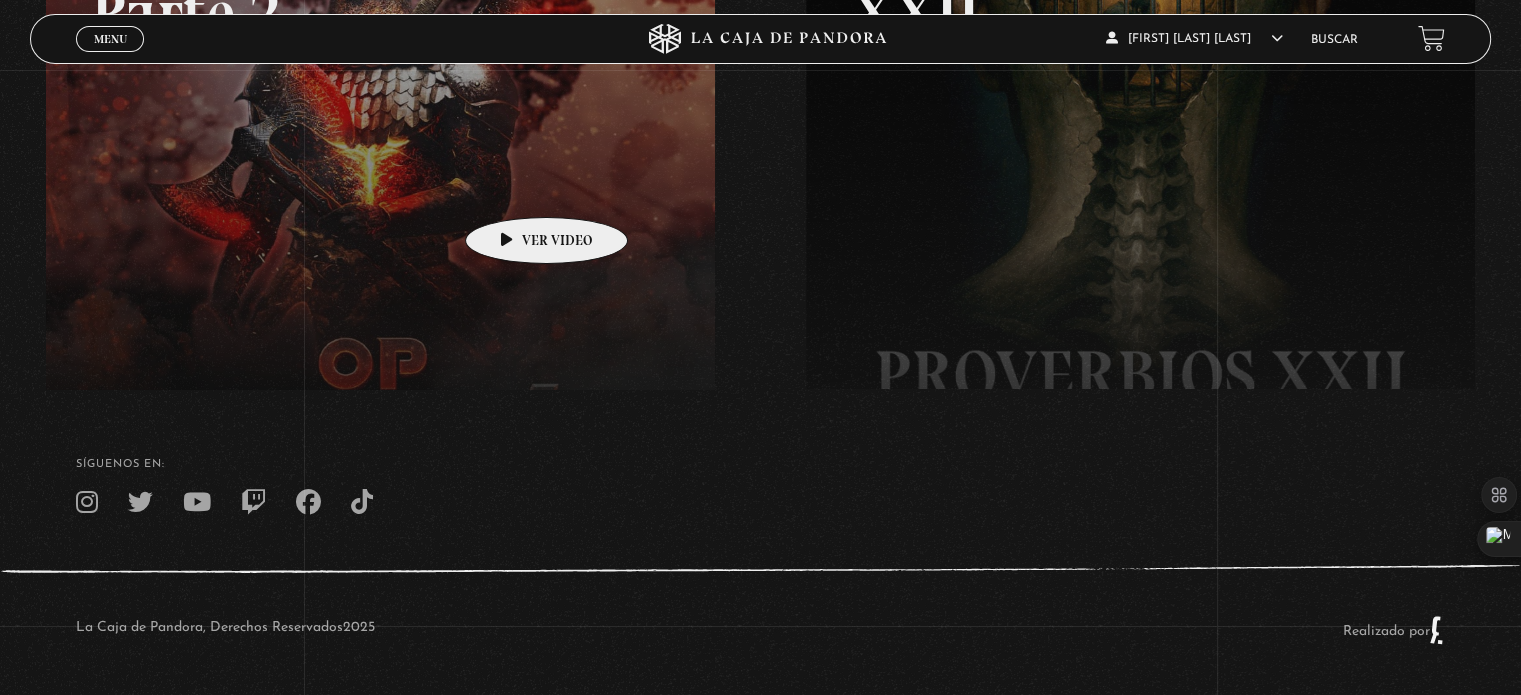 scroll, scrollTop: 0, scrollLeft: 0, axis: both 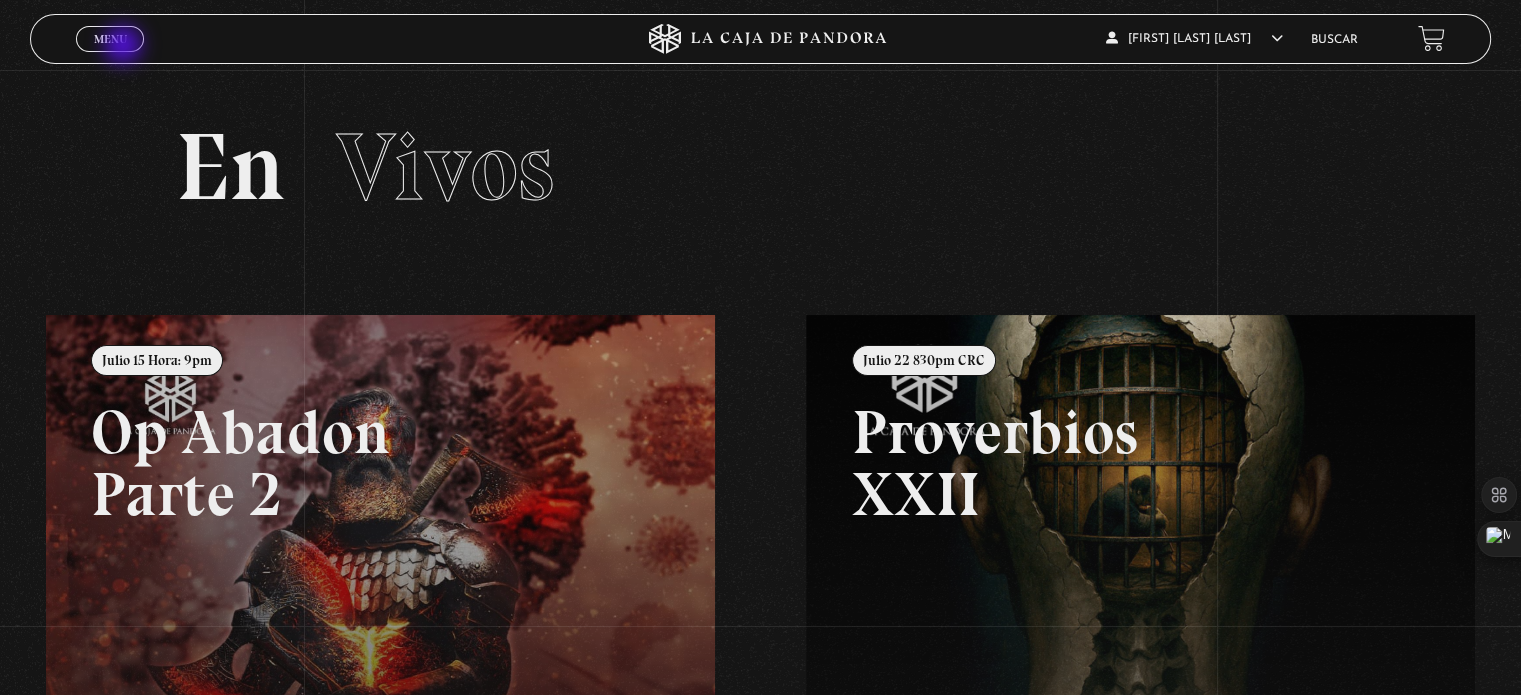 click on "Menu" at bounding box center (110, 39) 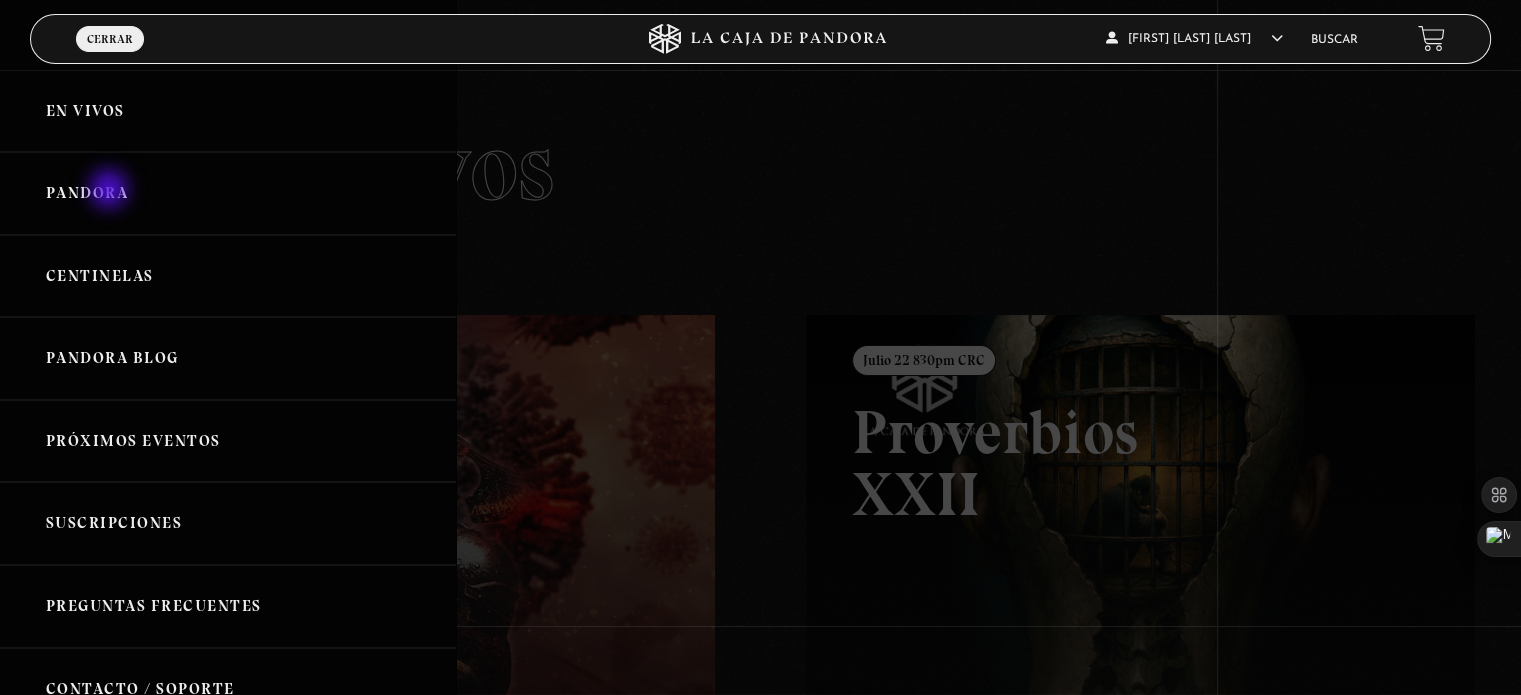 click on "Pandora" at bounding box center [228, 193] 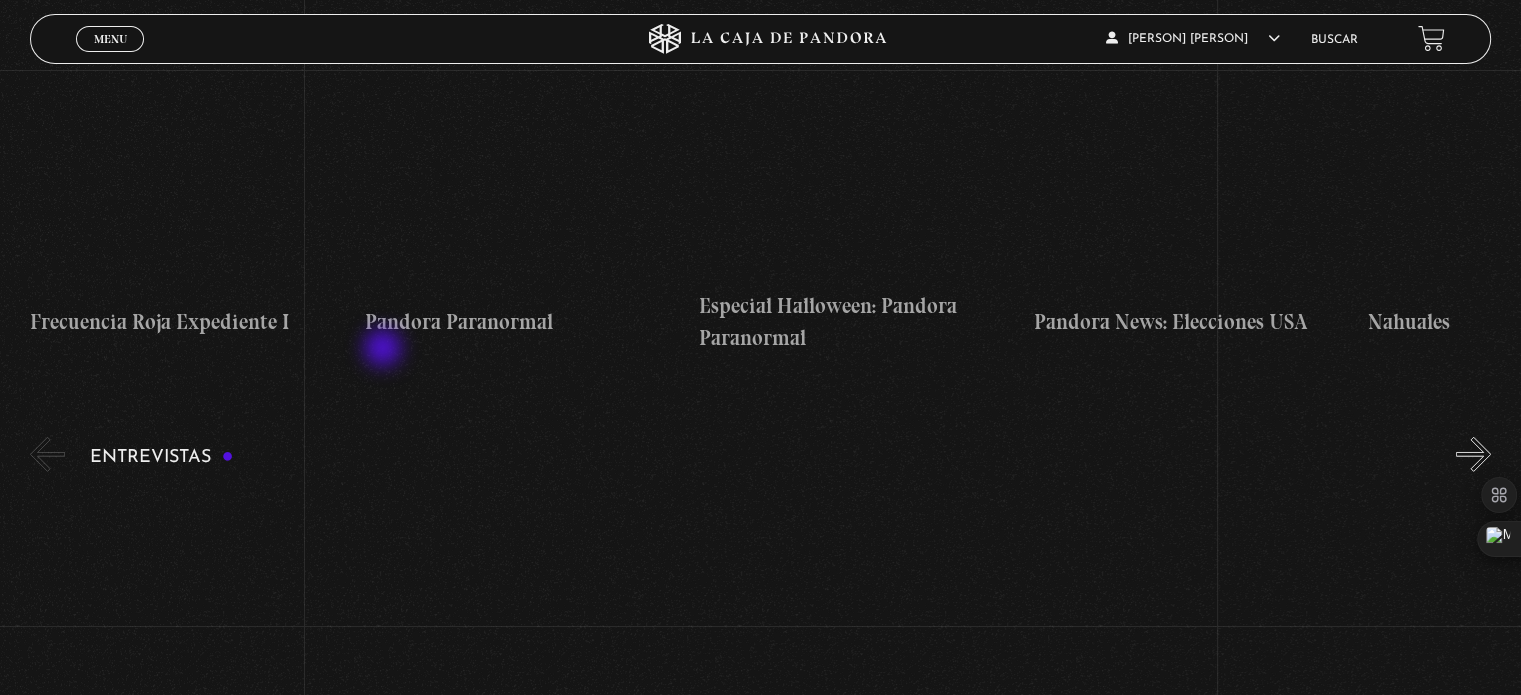 scroll, scrollTop: 5900, scrollLeft: 0, axis: vertical 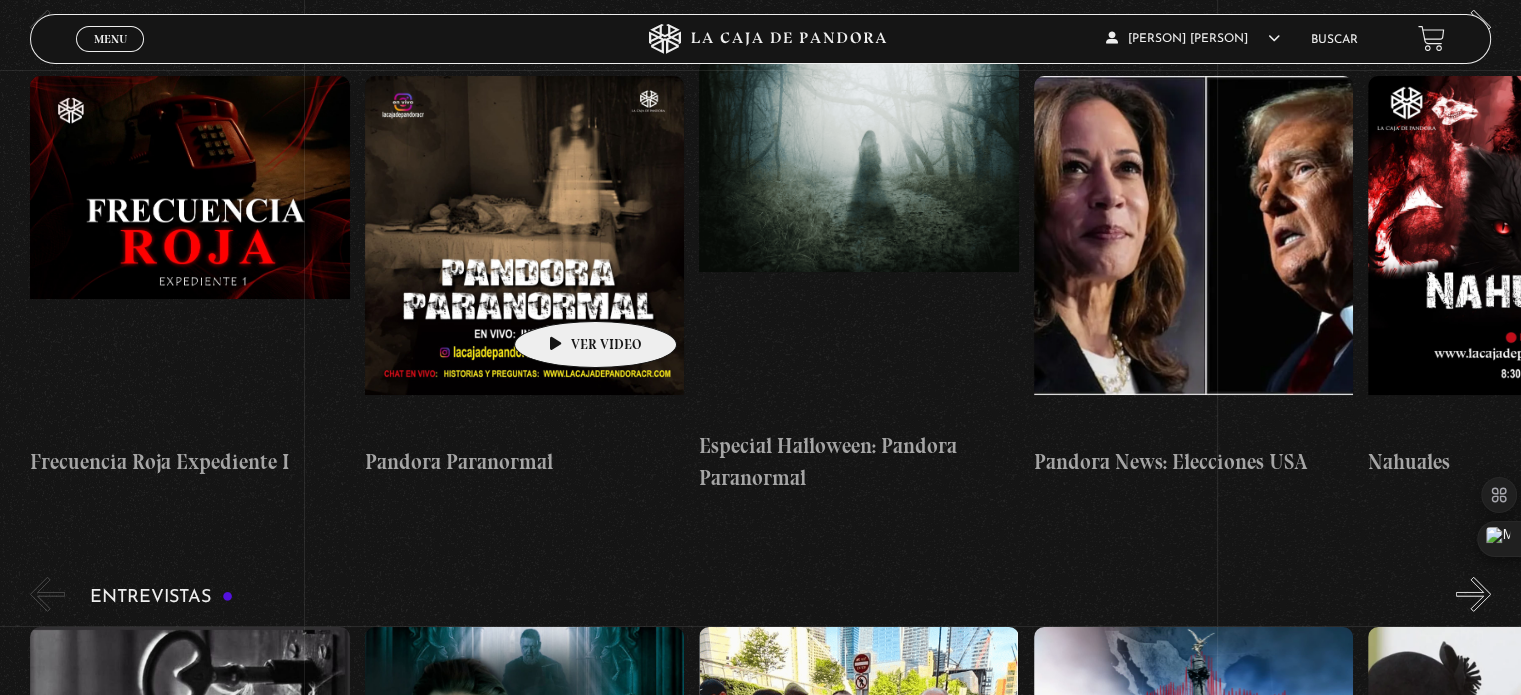 click at bounding box center [524, 256] 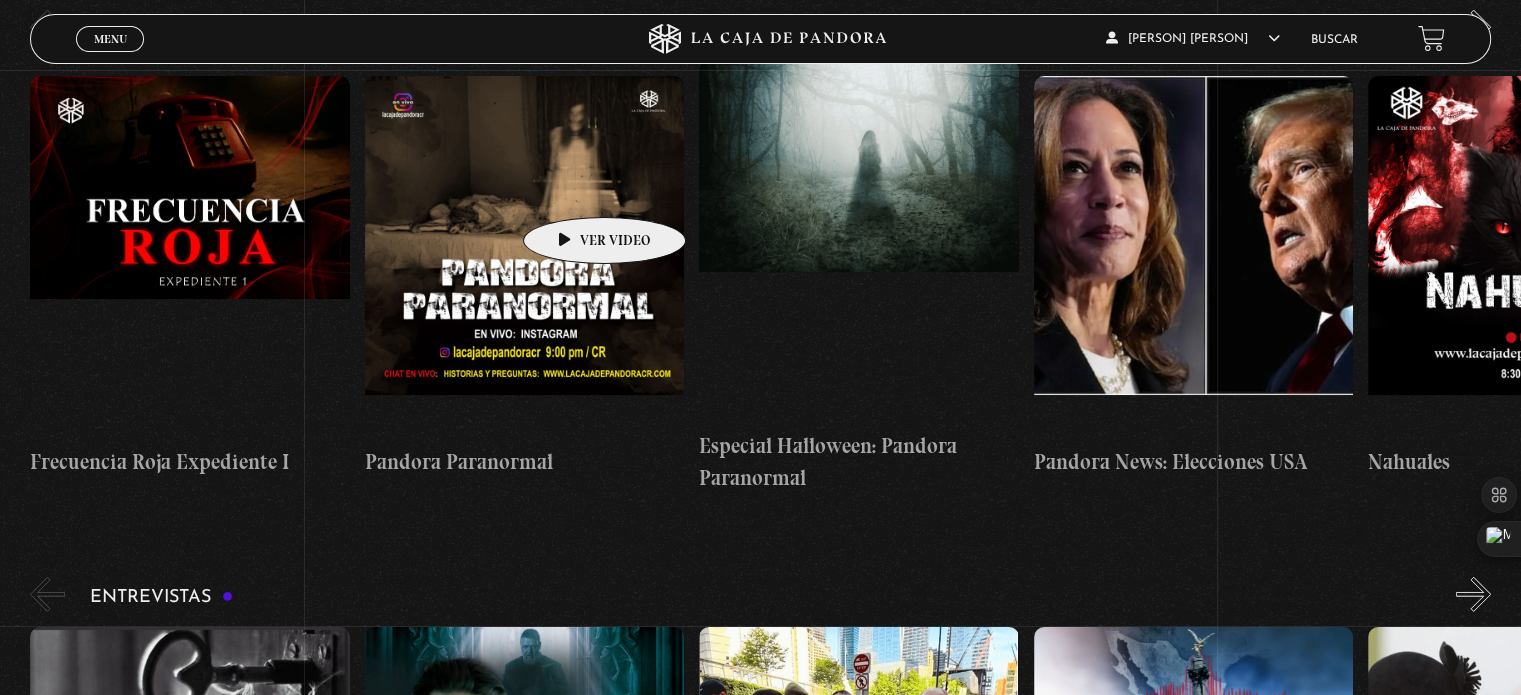 click at bounding box center (524, 256) 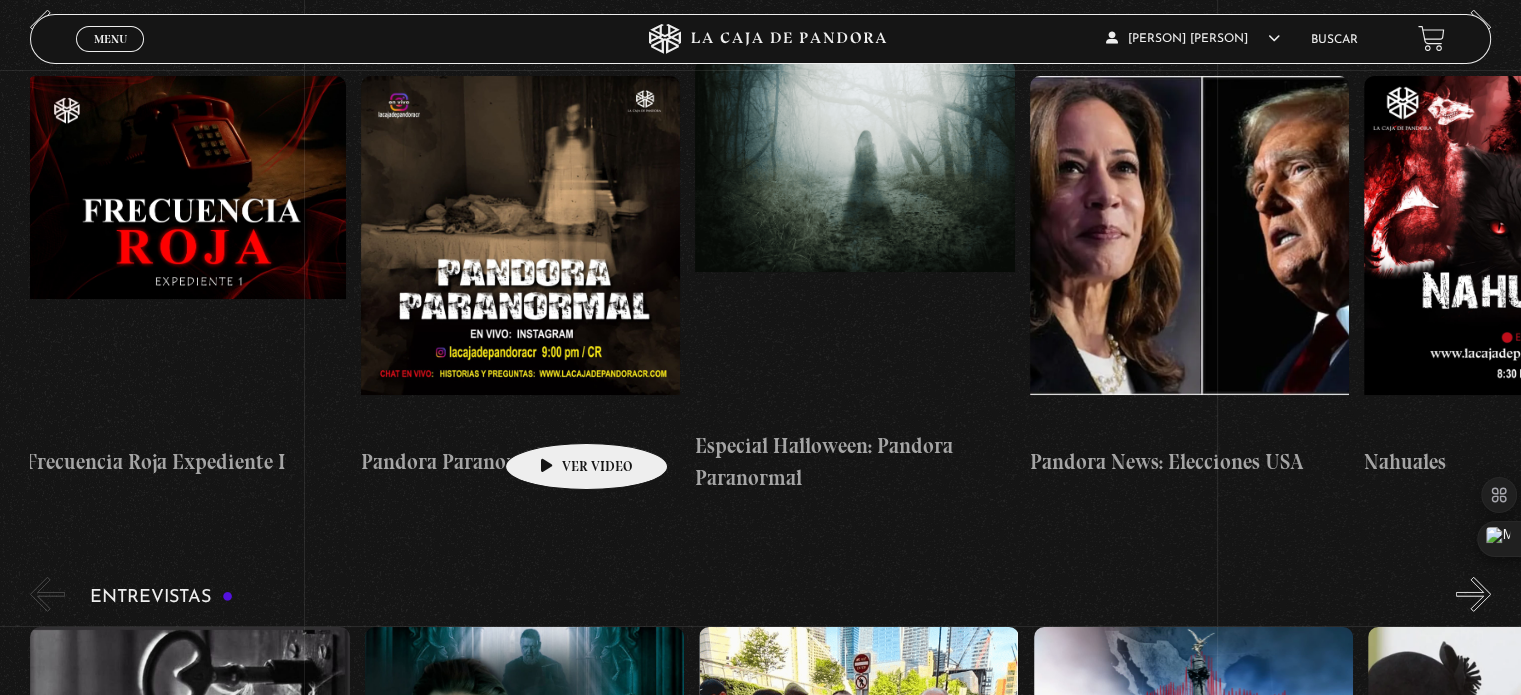 click at bounding box center [520, 256] 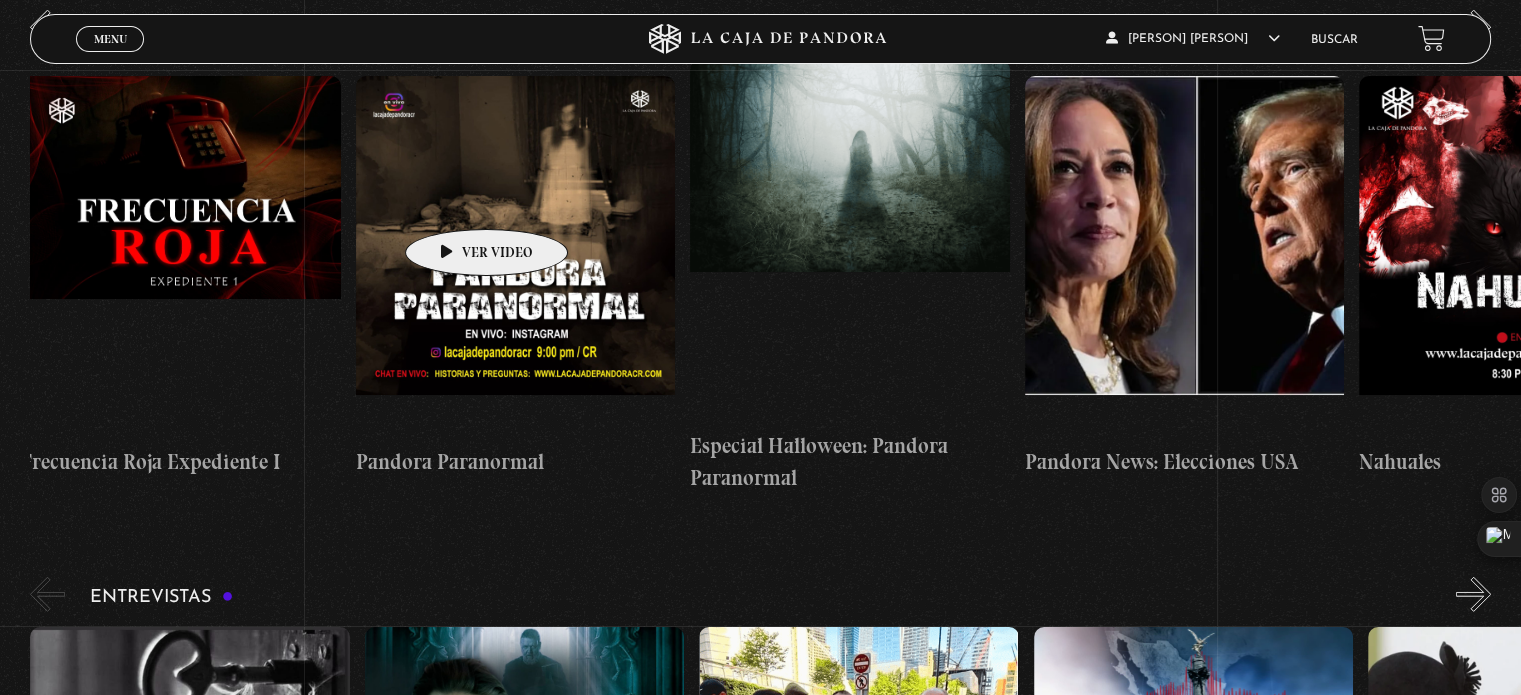 scroll, scrollTop: 0, scrollLeft: 4, axis: horizontal 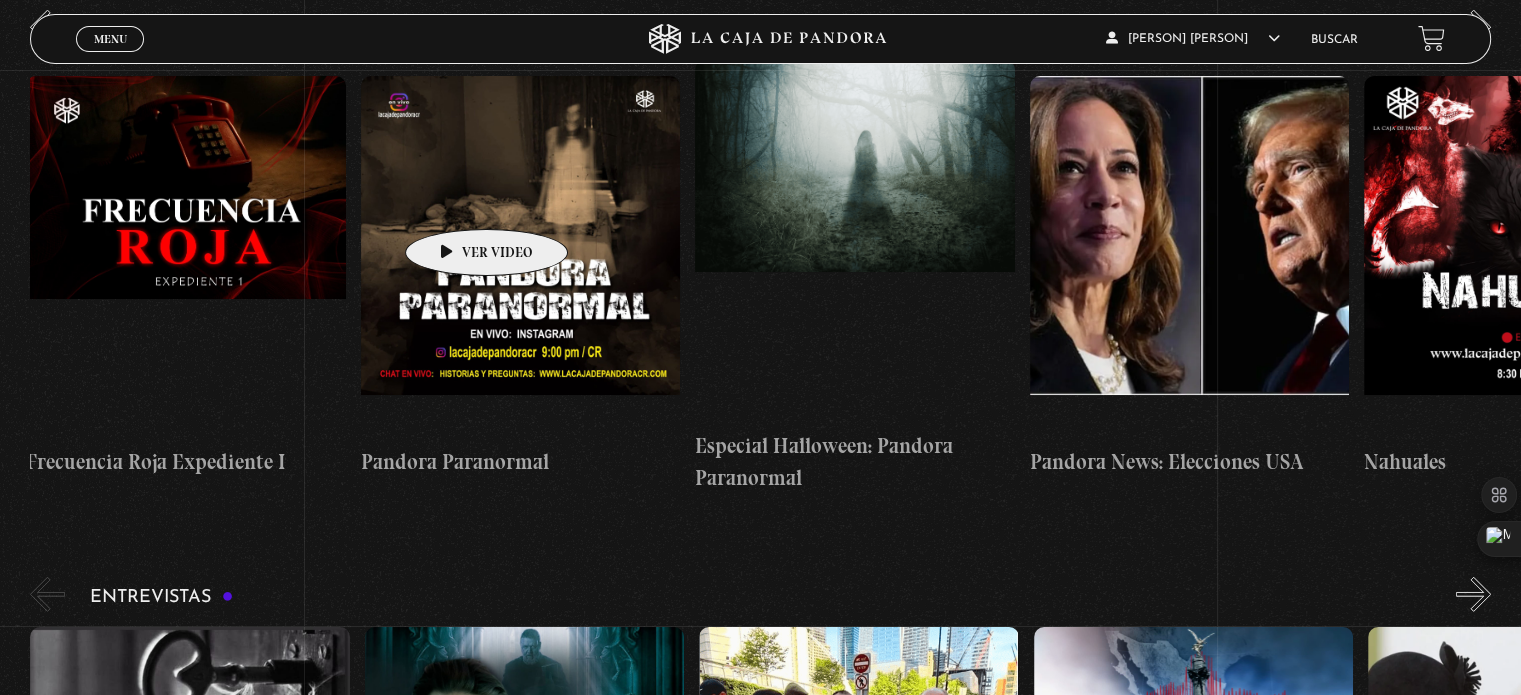 click at bounding box center [520, 256] 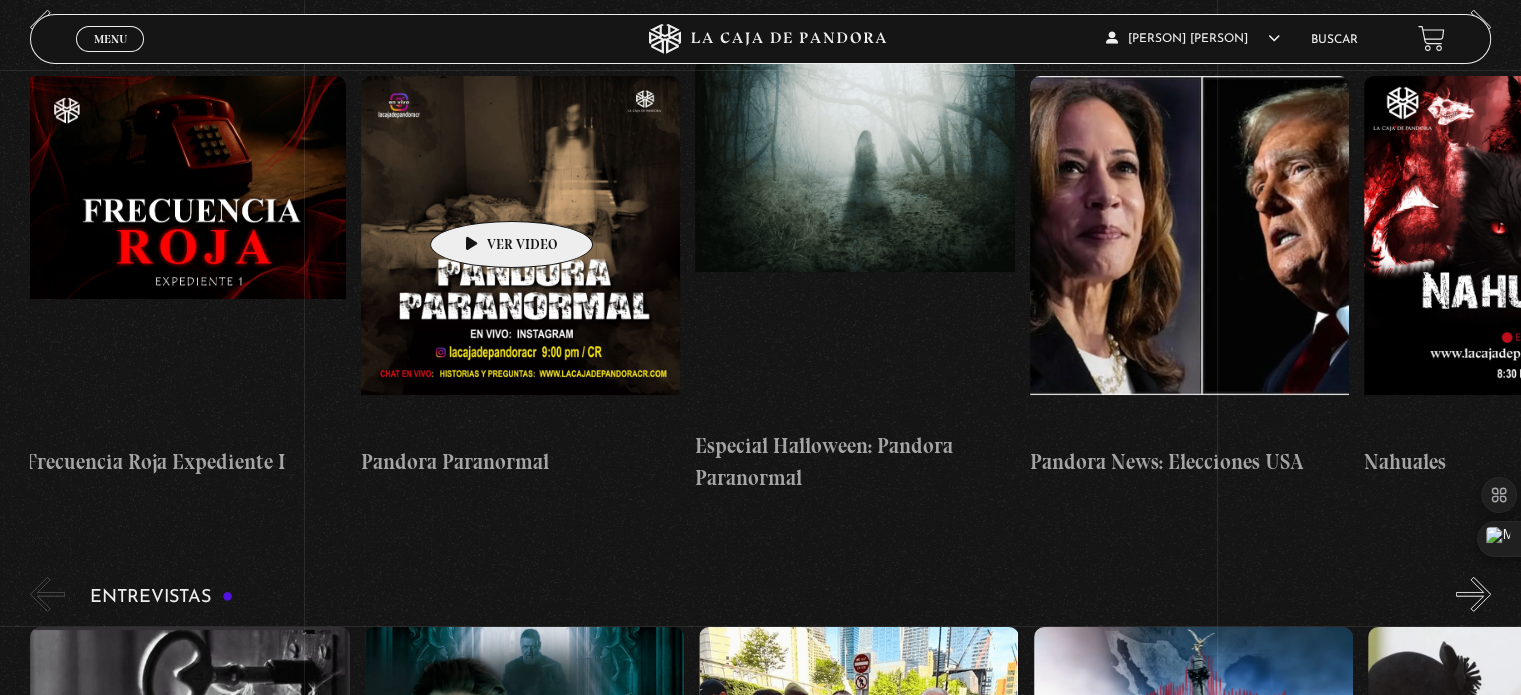 click at bounding box center [520, 256] 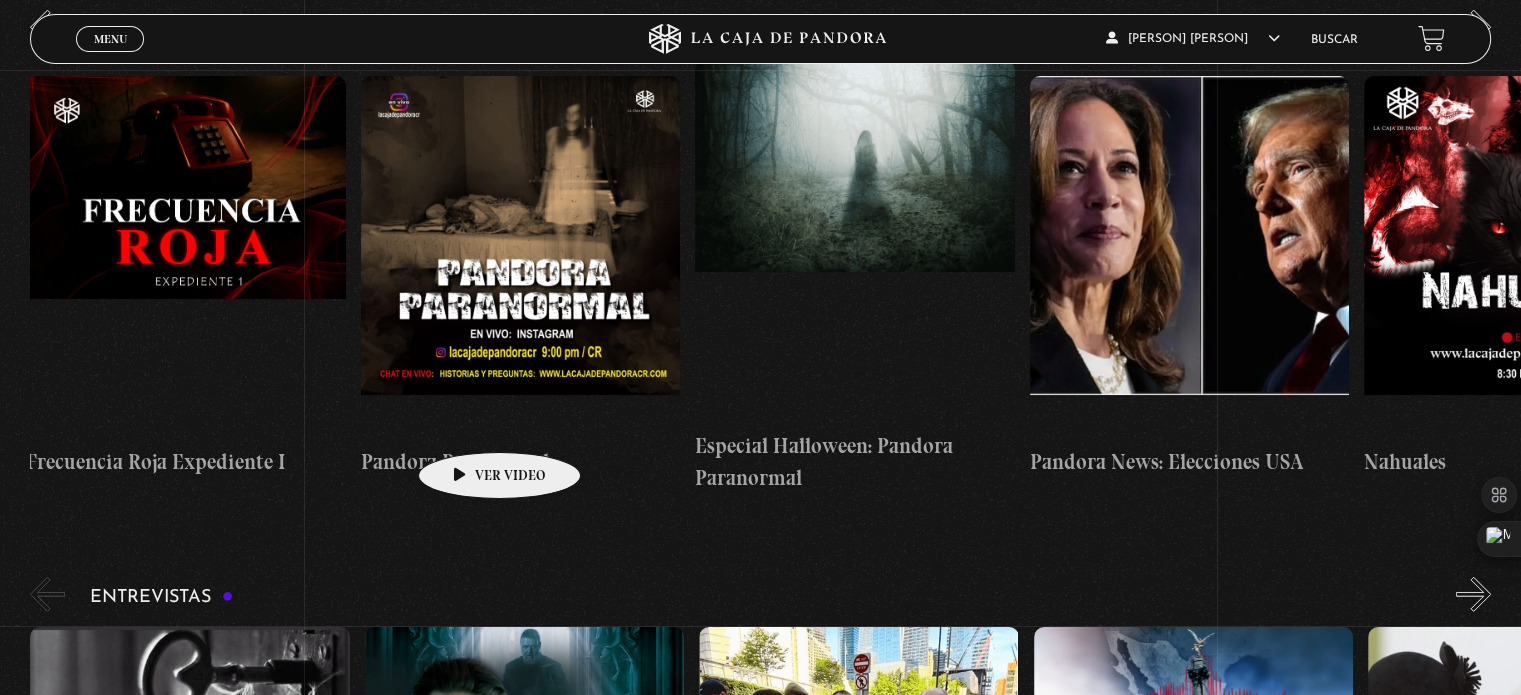 click at bounding box center (520, 256) 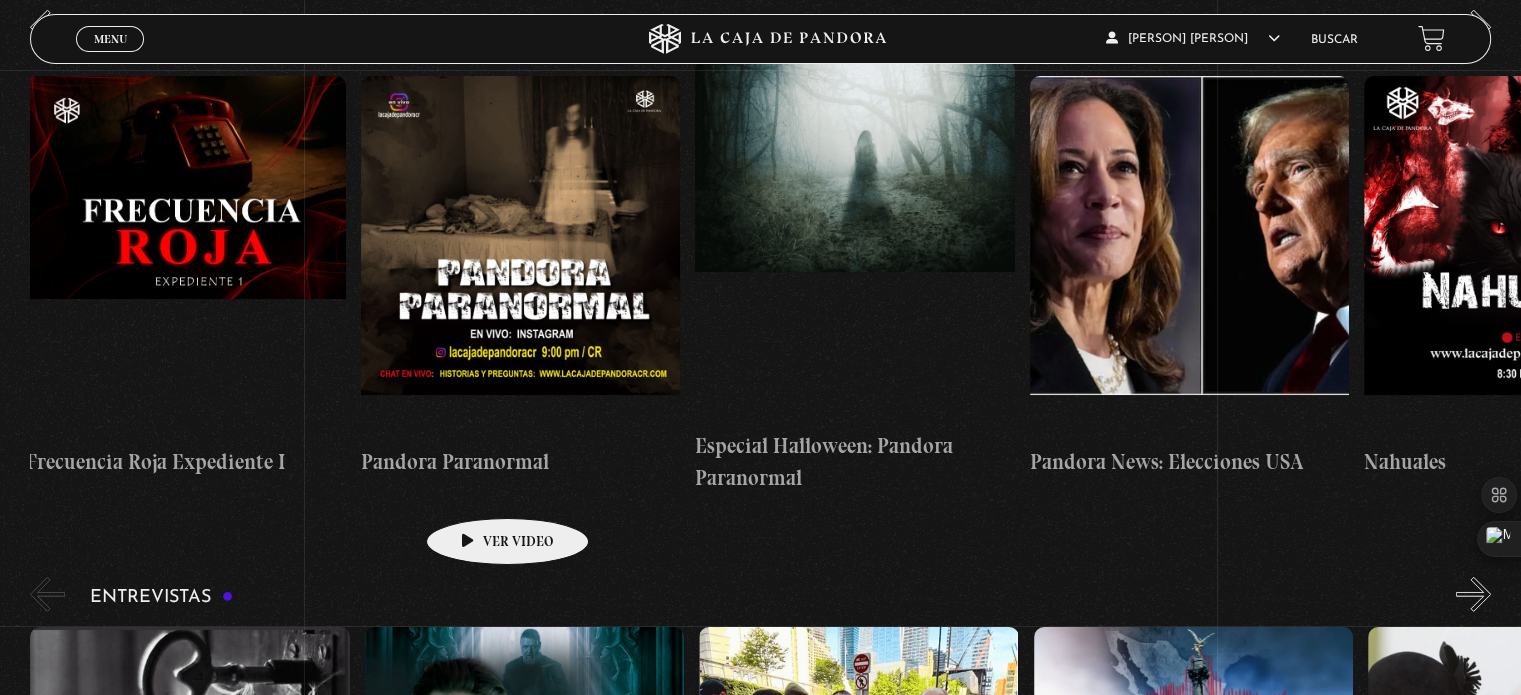click on "Pandora Paranormal" at bounding box center [520, 462] 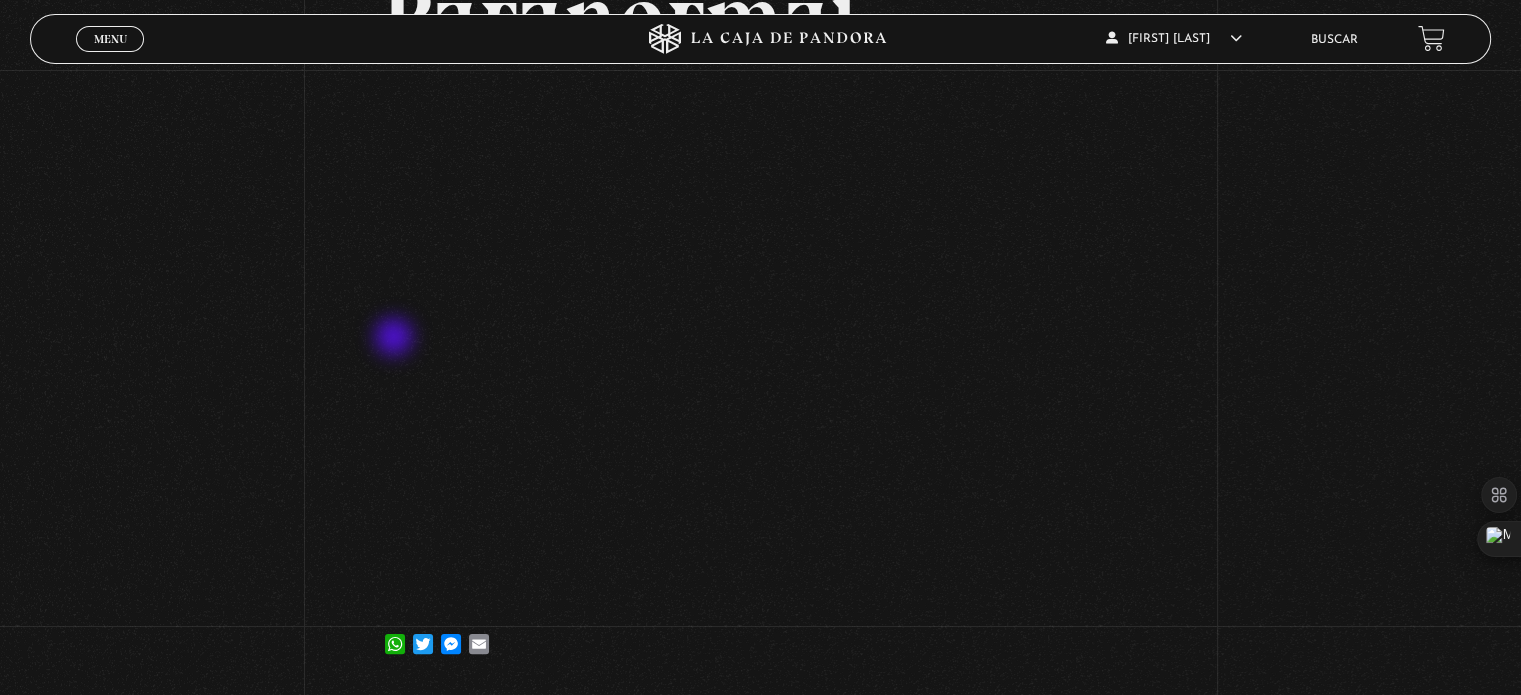 scroll, scrollTop: 0, scrollLeft: 0, axis: both 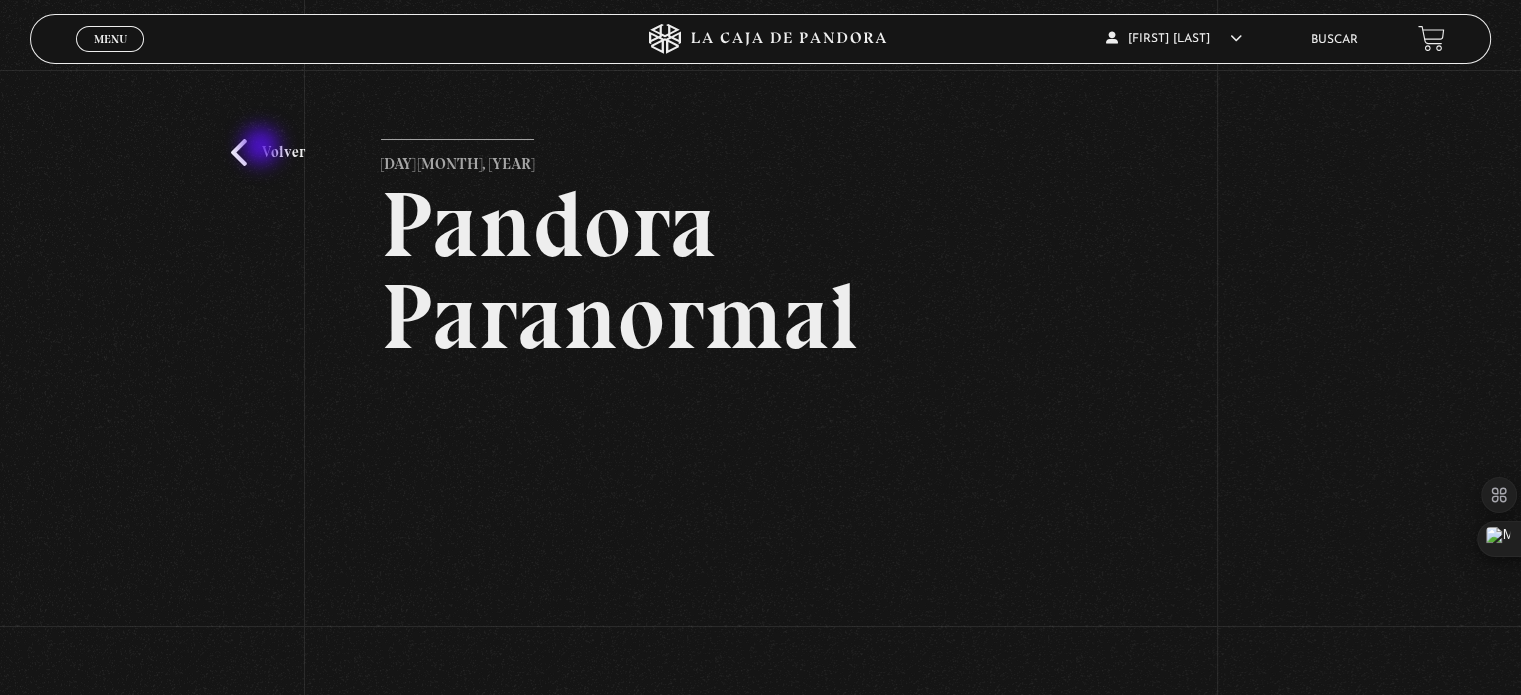 click on "Volver" at bounding box center (268, 152) 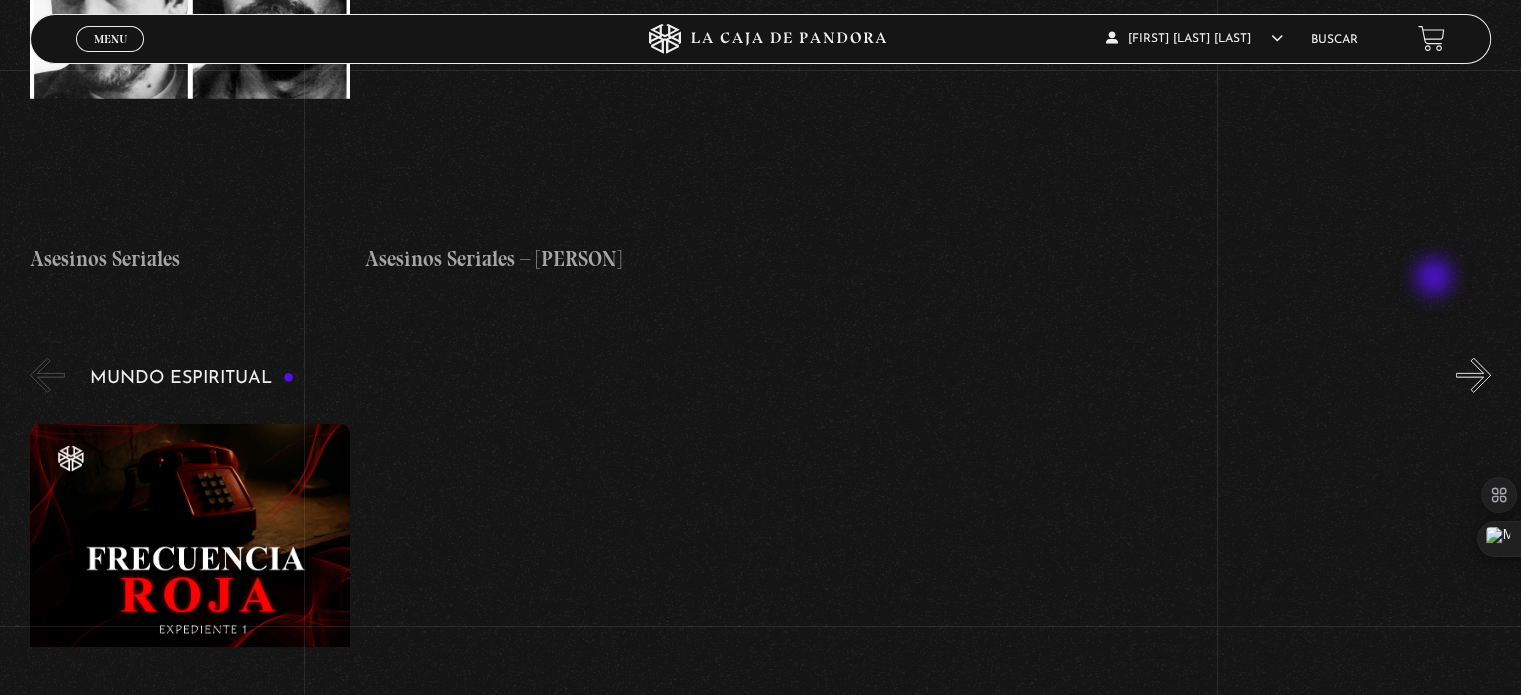 scroll, scrollTop: 5700, scrollLeft: 0, axis: vertical 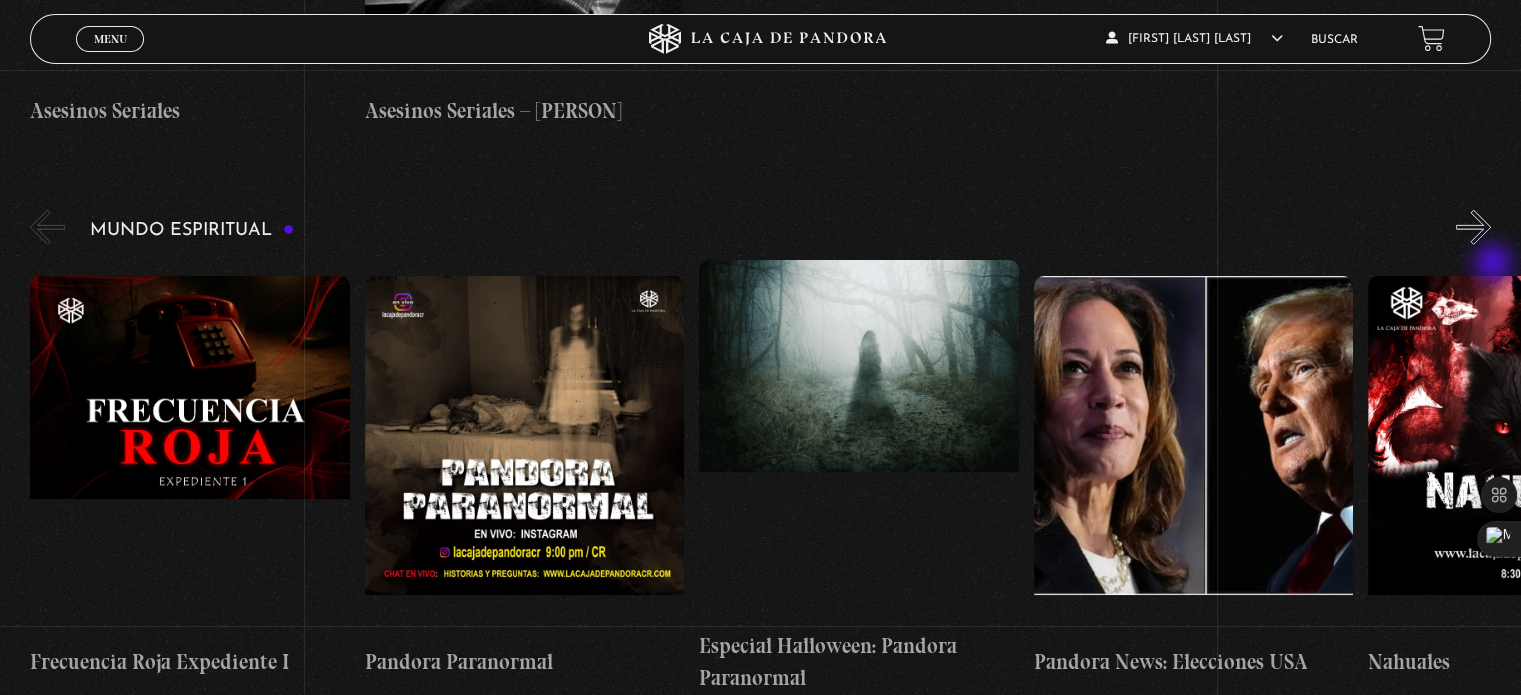 click on "»" at bounding box center [1473, 227] 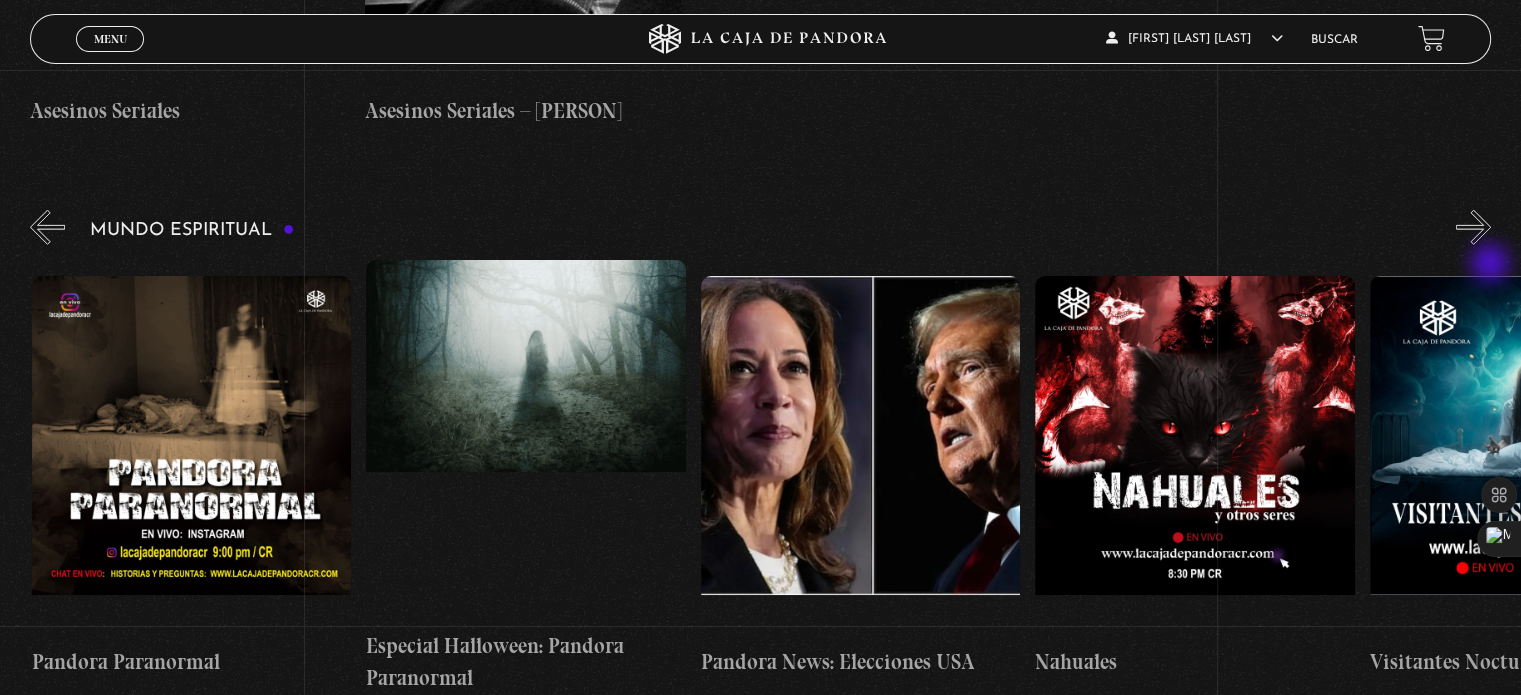 click on "»" at bounding box center (1473, 227) 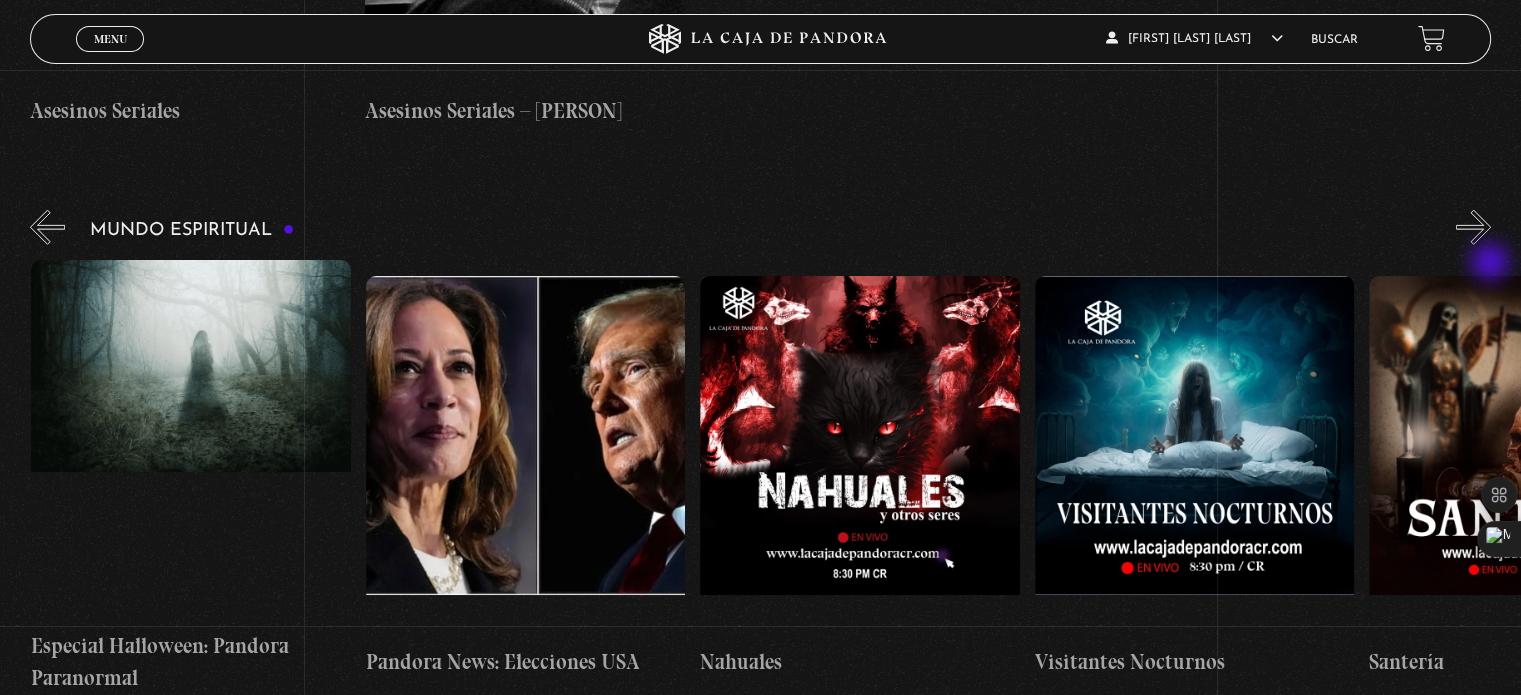 click on "»" at bounding box center (1473, 227) 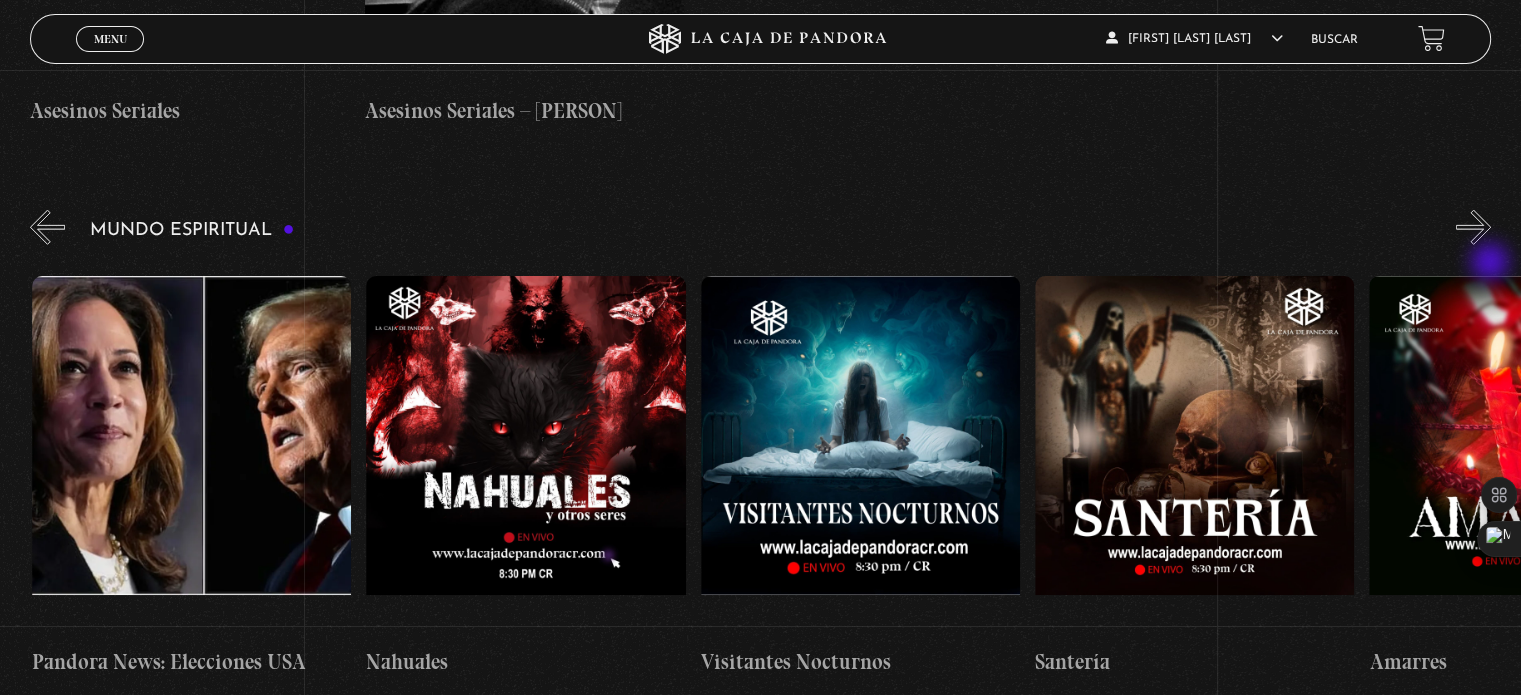 click on "»" at bounding box center [1473, 227] 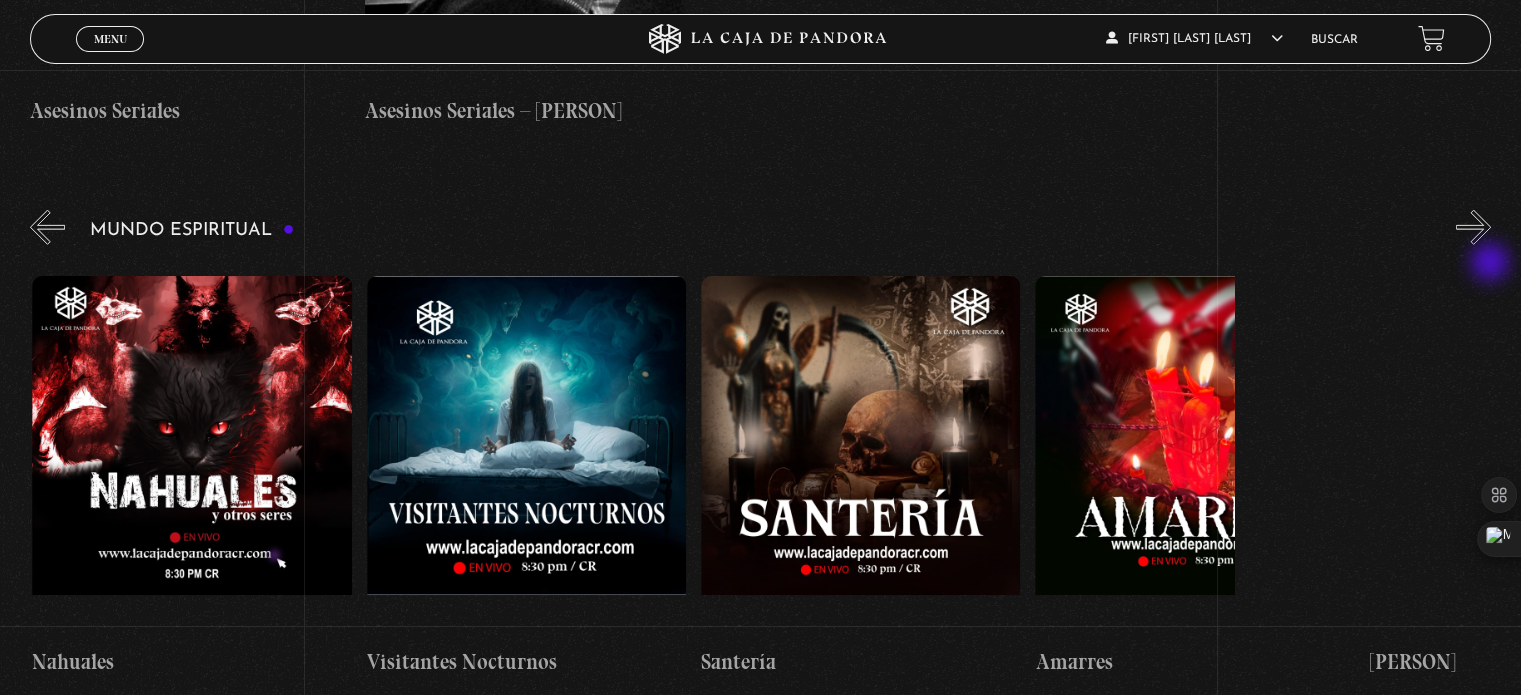 click on "»" at bounding box center (1473, 227) 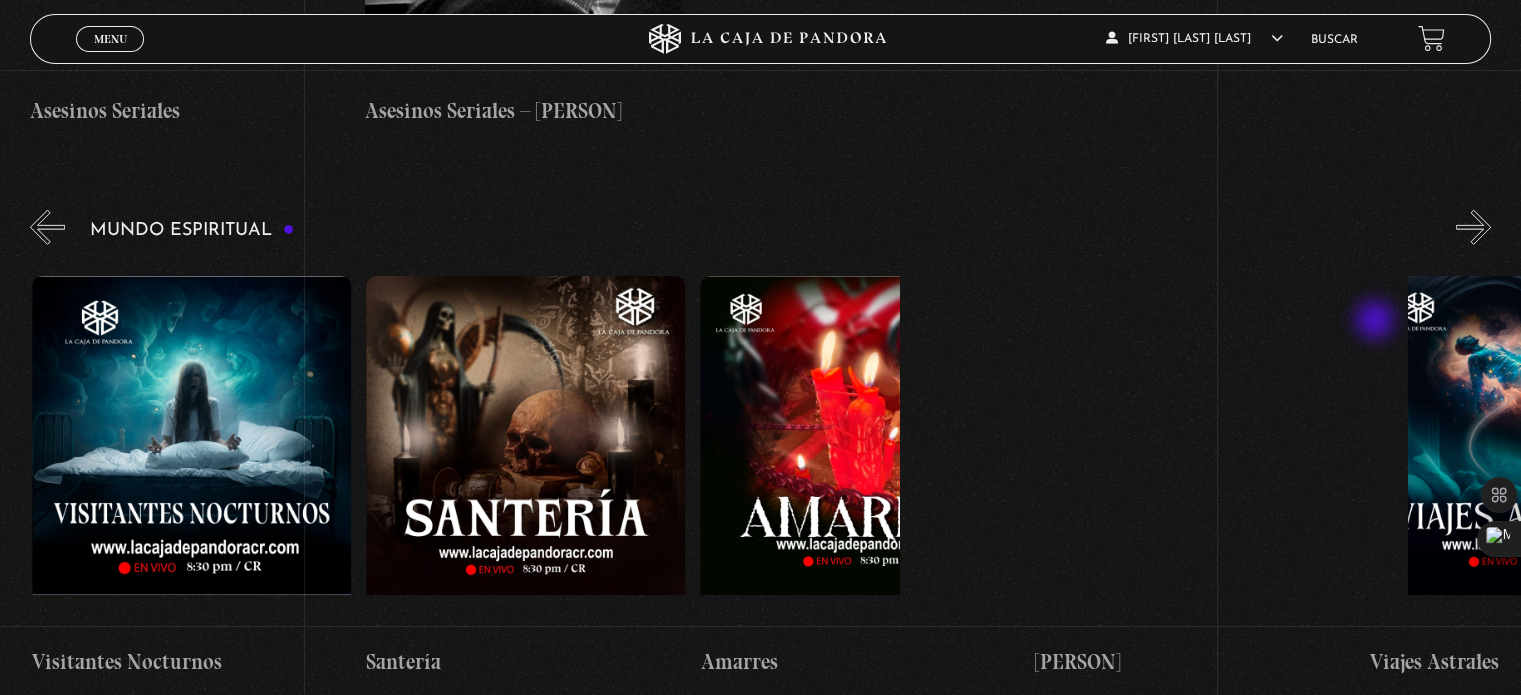 scroll, scrollTop: 0, scrollLeft: 1672, axis: horizontal 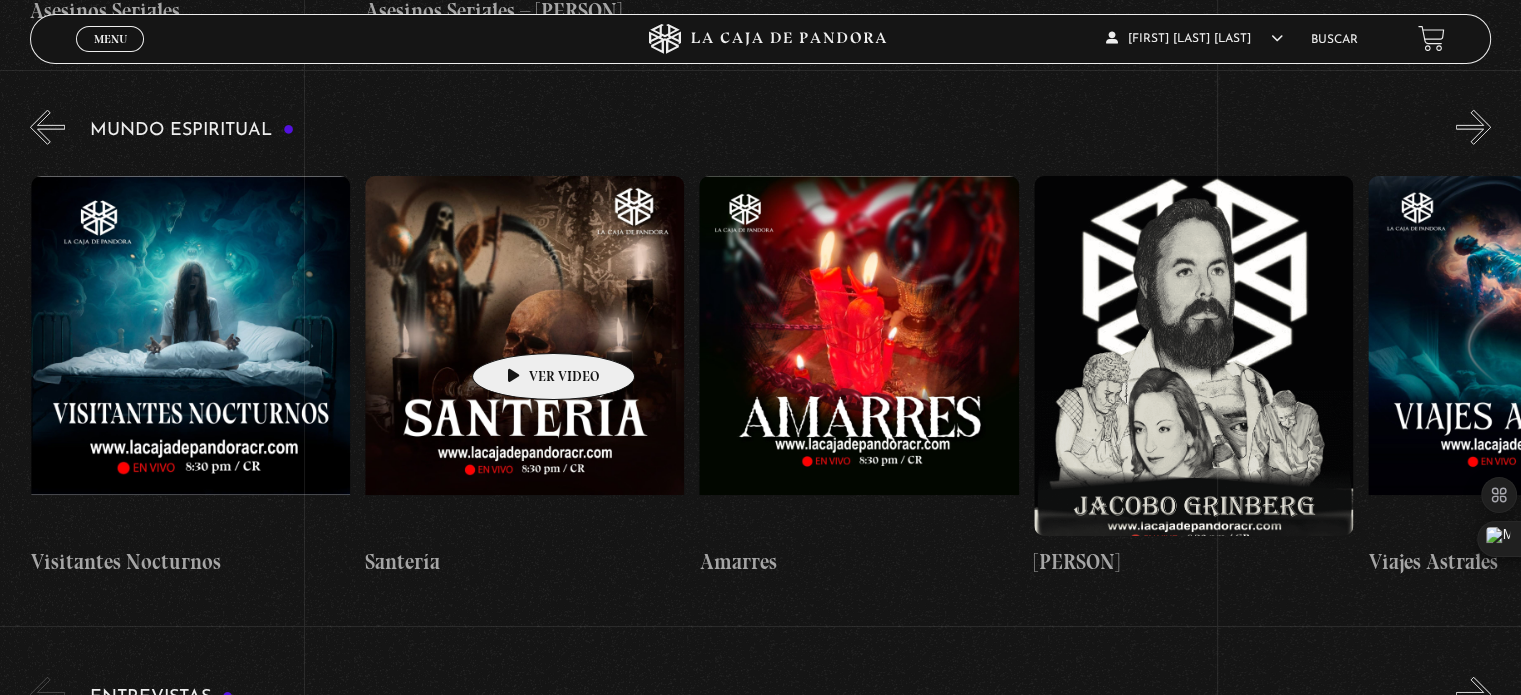 click at bounding box center (524, 356) 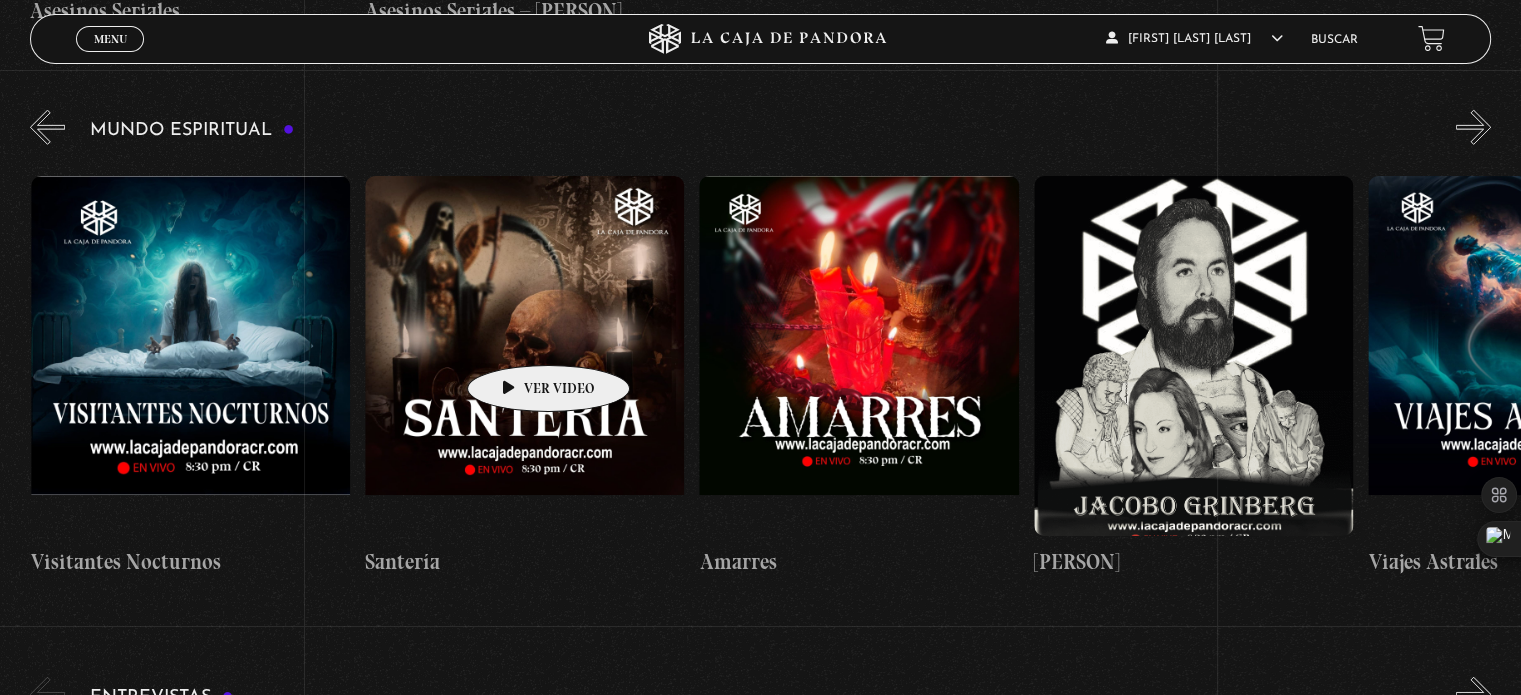 click at bounding box center (524, 356) 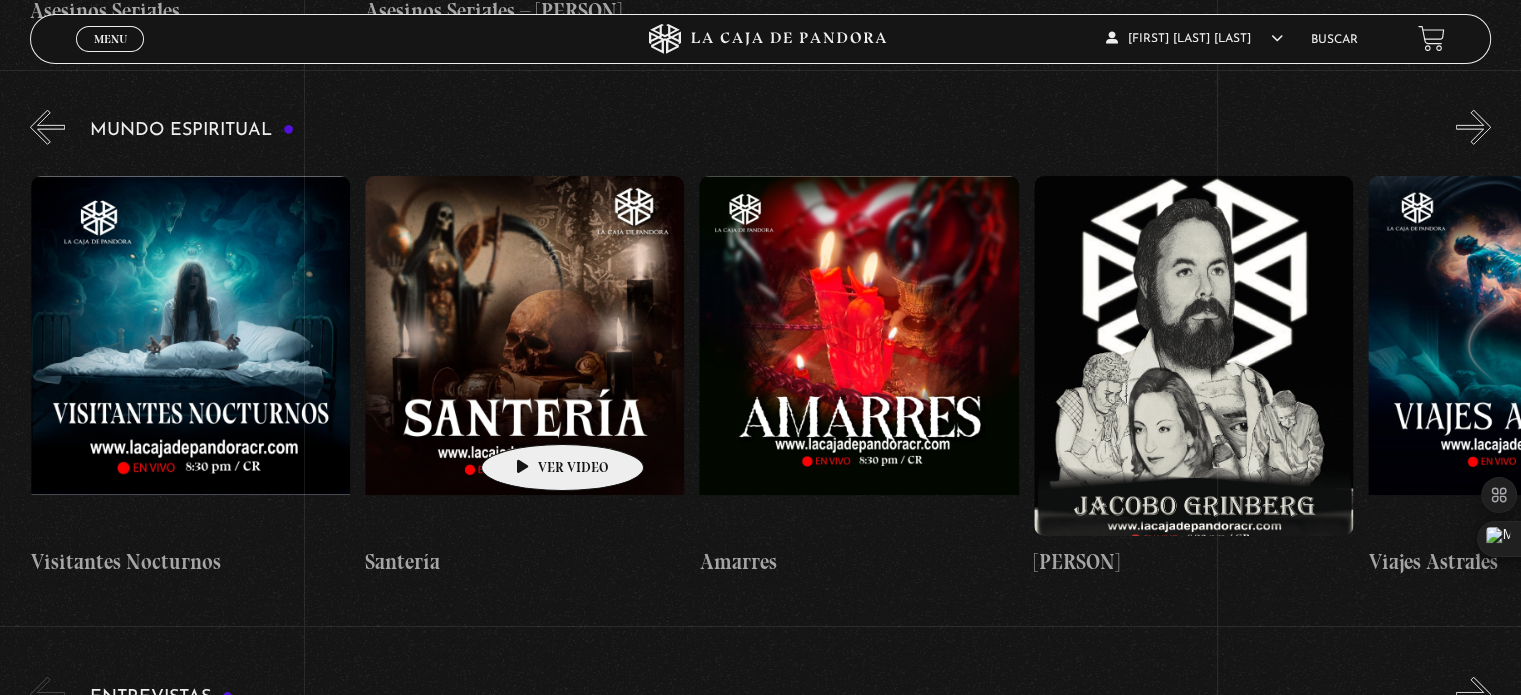 click at bounding box center (524, 356) 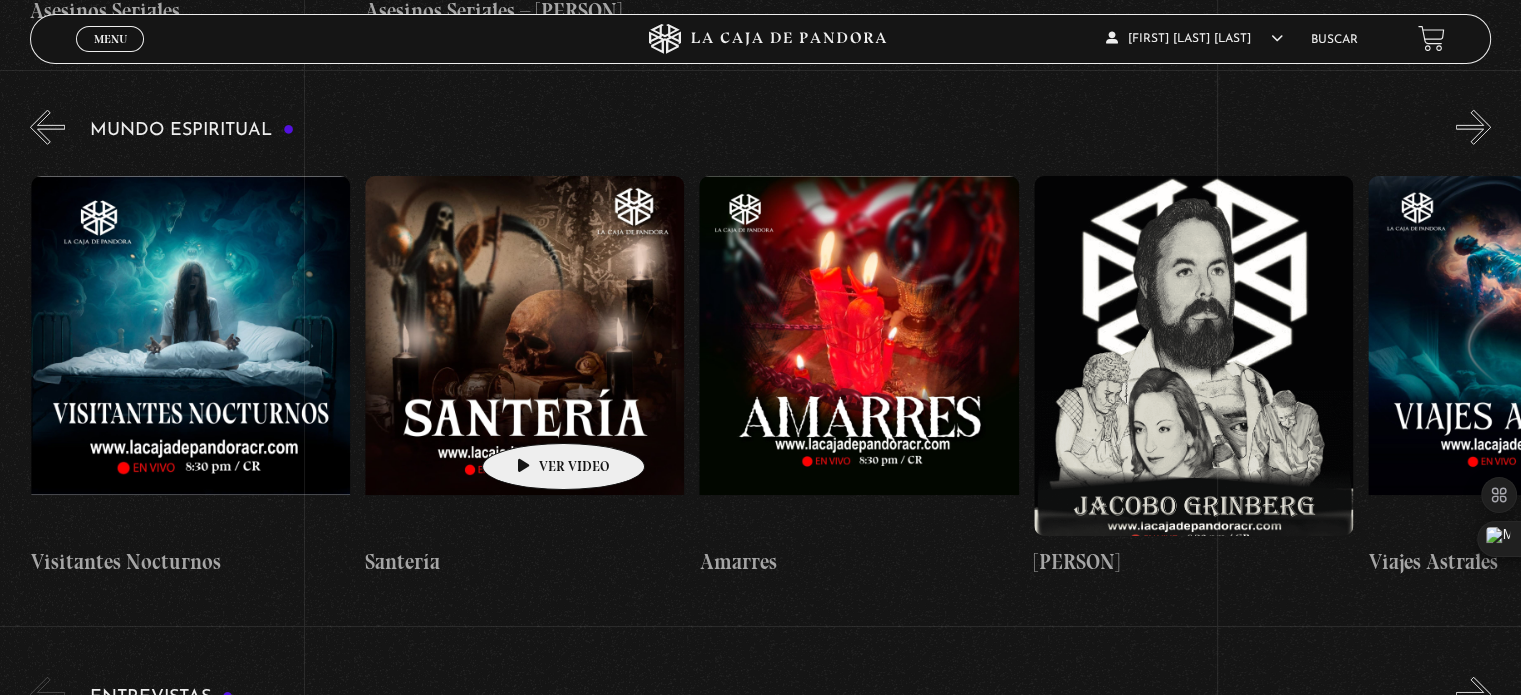click at bounding box center [524, 356] 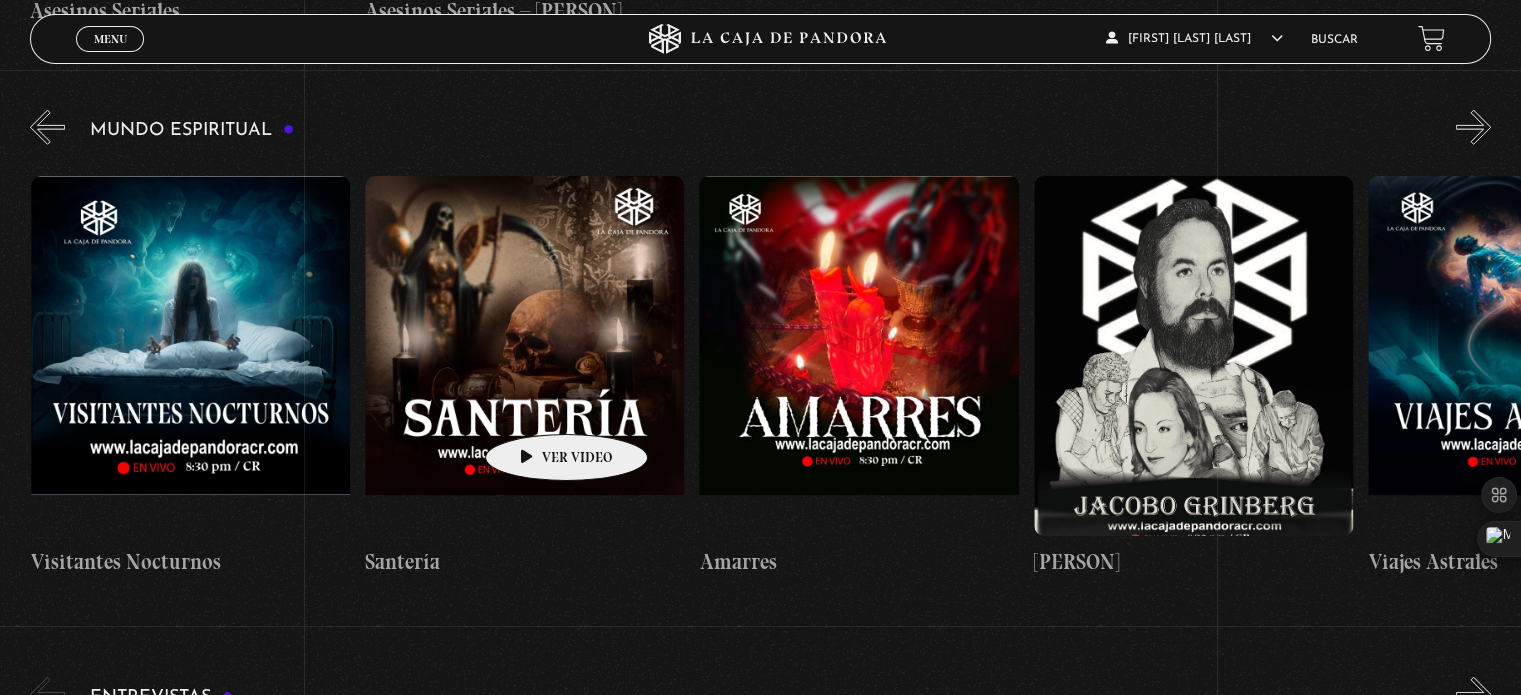 click at bounding box center (524, 356) 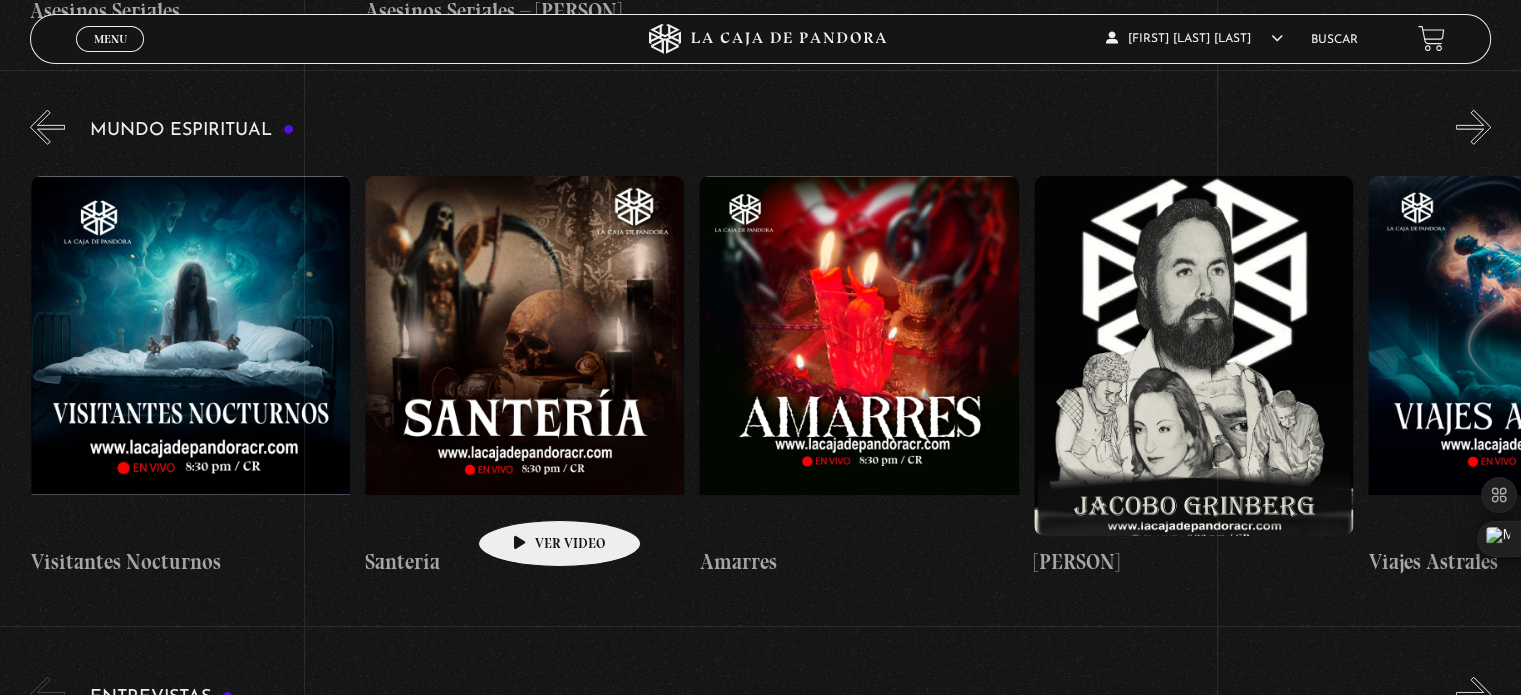 click at bounding box center (524, 356) 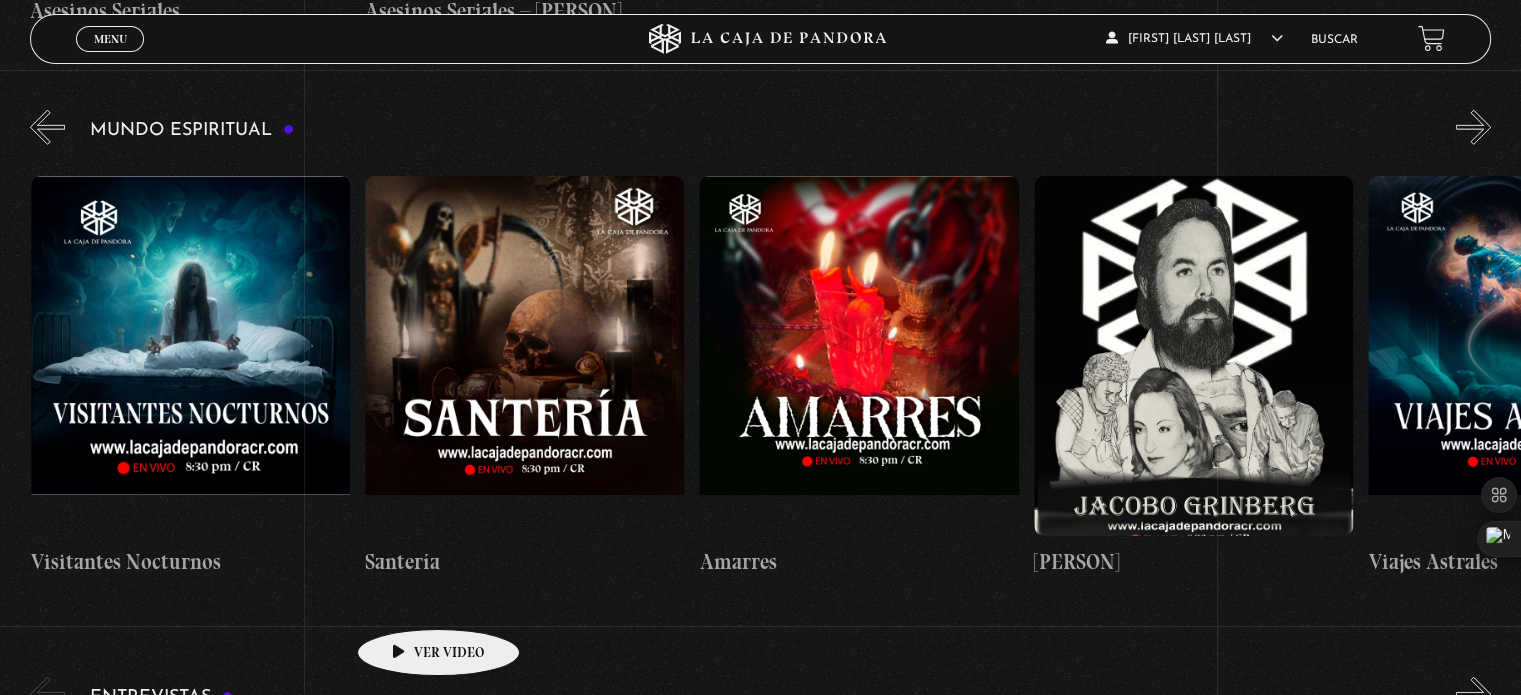 click on "Santería" at bounding box center [524, 562] 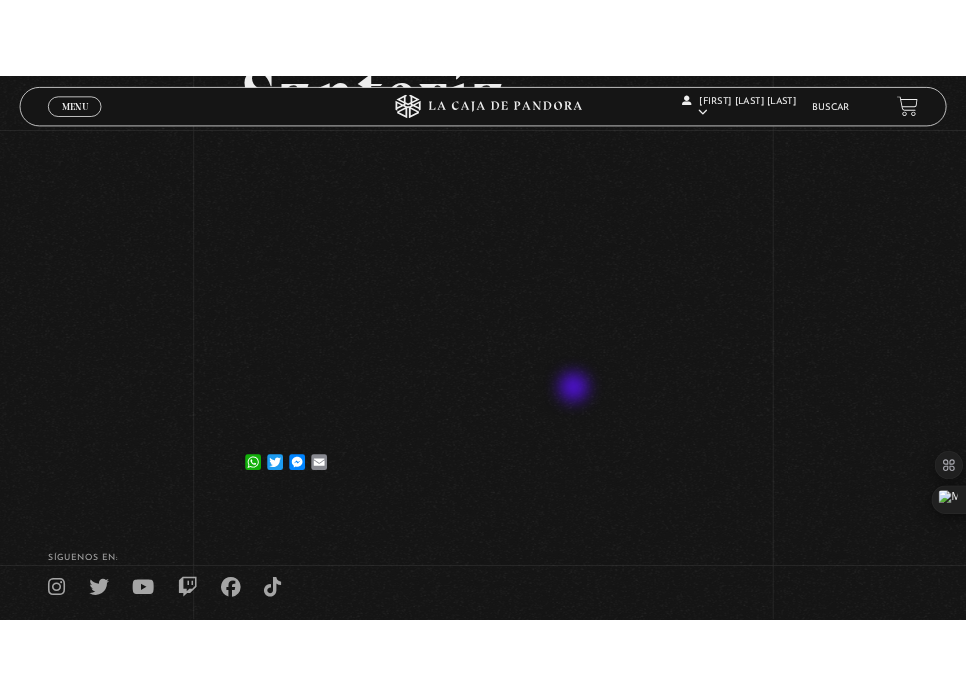 scroll, scrollTop: 200, scrollLeft: 0, axis: vertical 